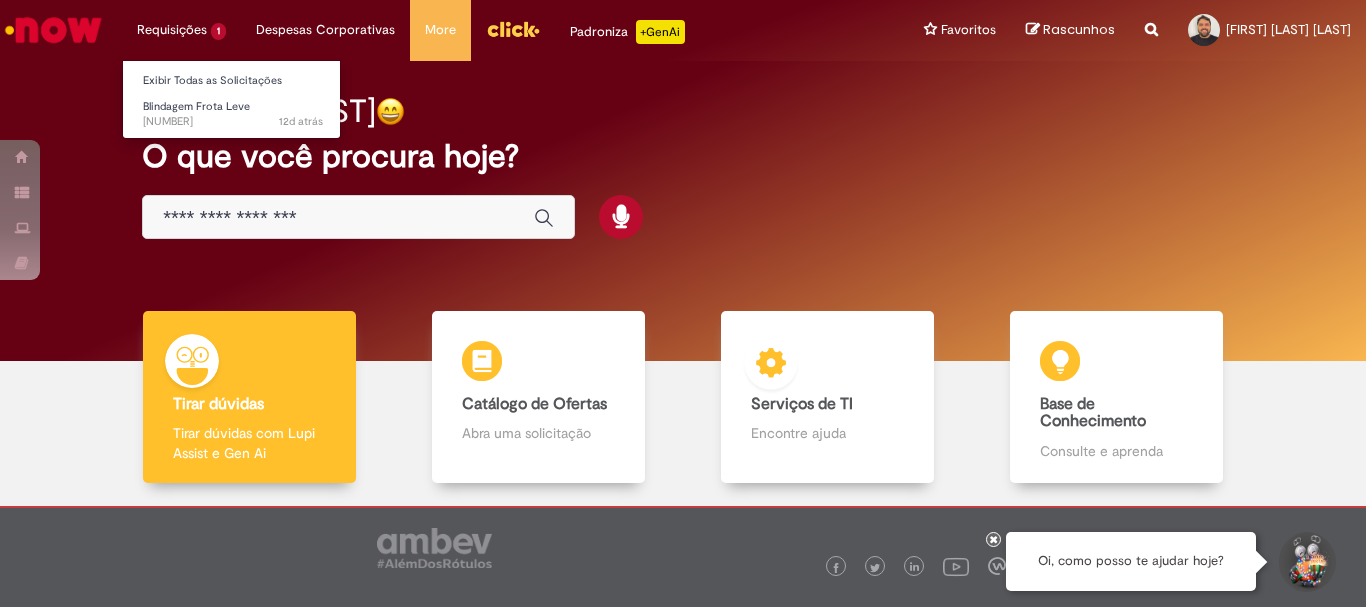 scroll, scrollTop: 0, scrollLeft: 0, axis: both 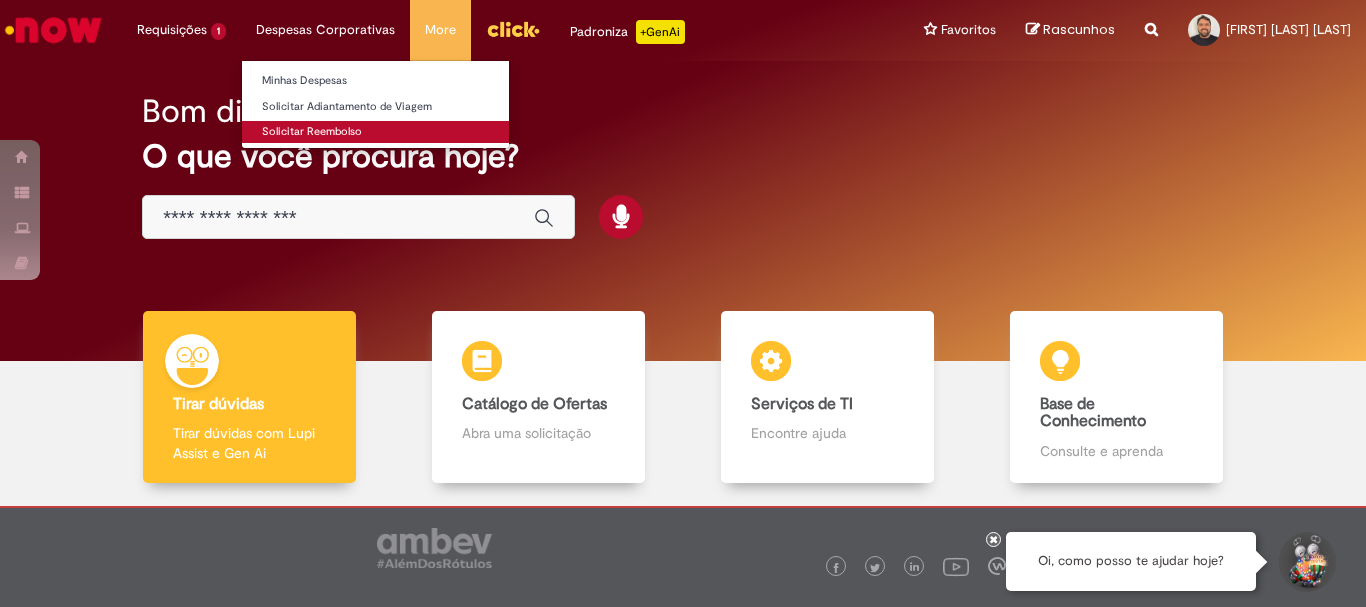 click on "Solicitar Reembolso" at bounding box center (375, 132) 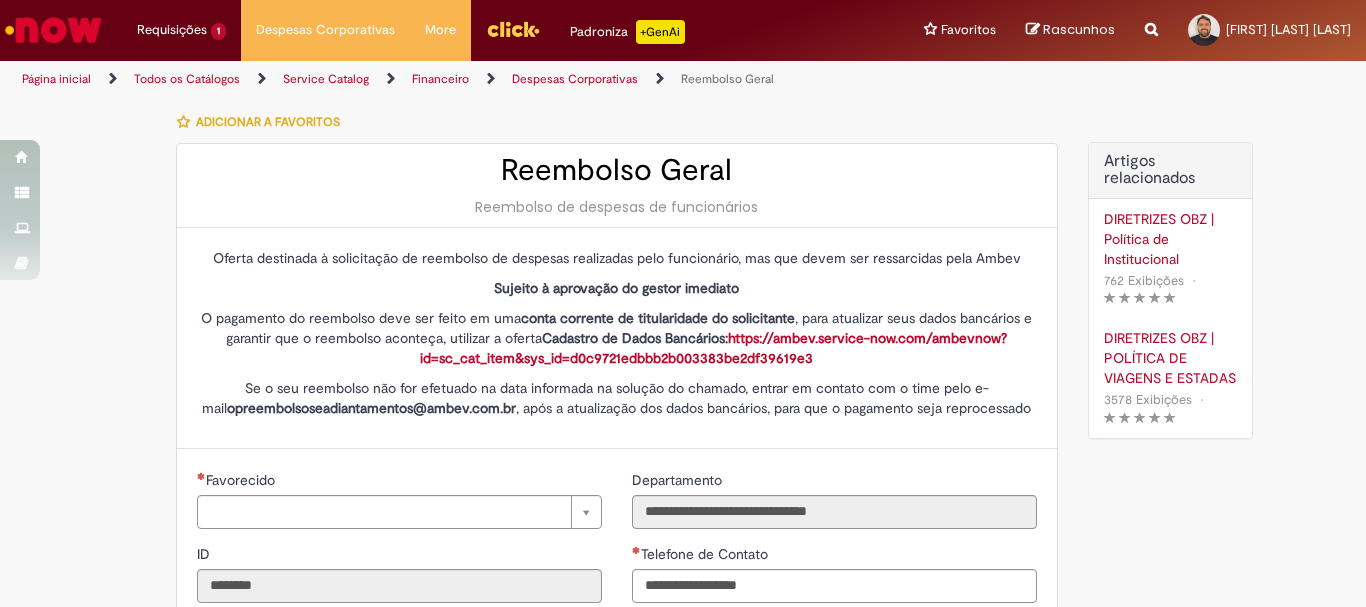 type on "********" 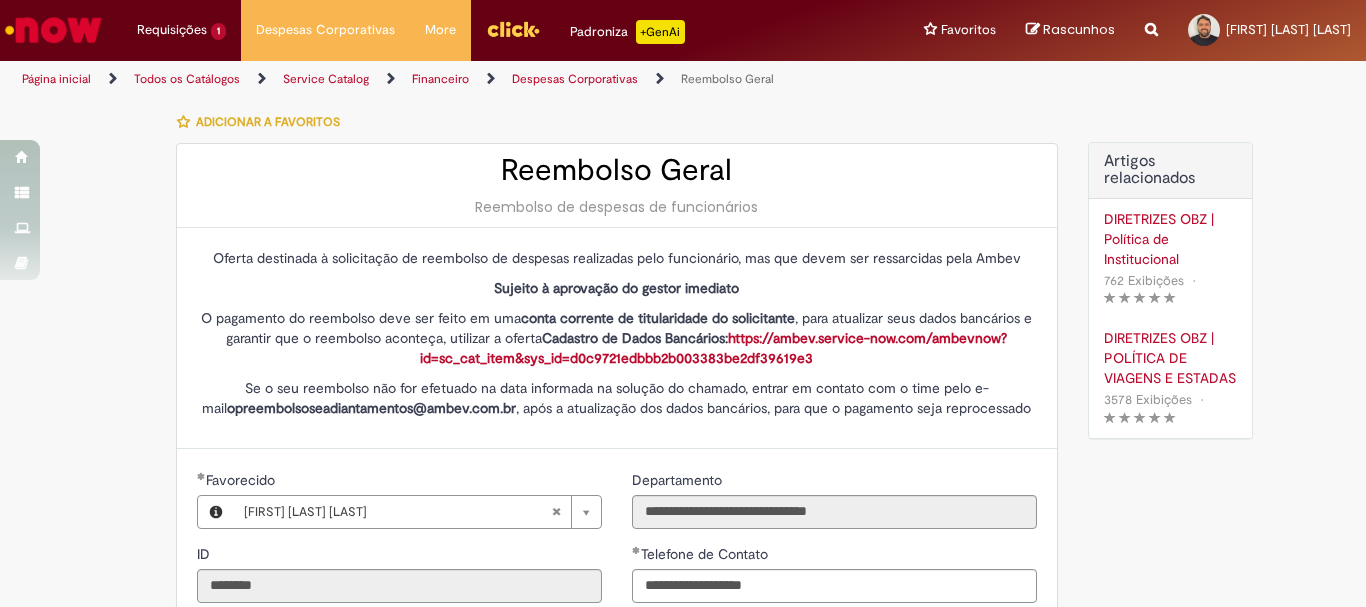scroll, scrollTop: 300, scrollLeft: 0, axis: vertical 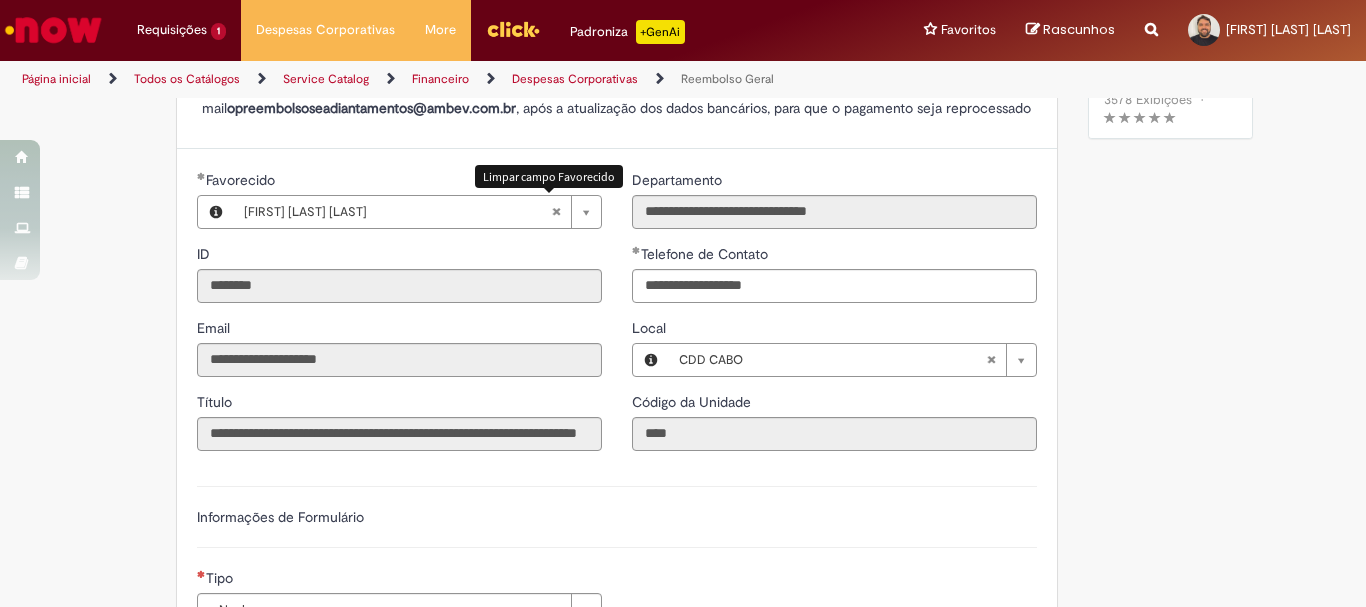 click at bounding box center [556, 212] 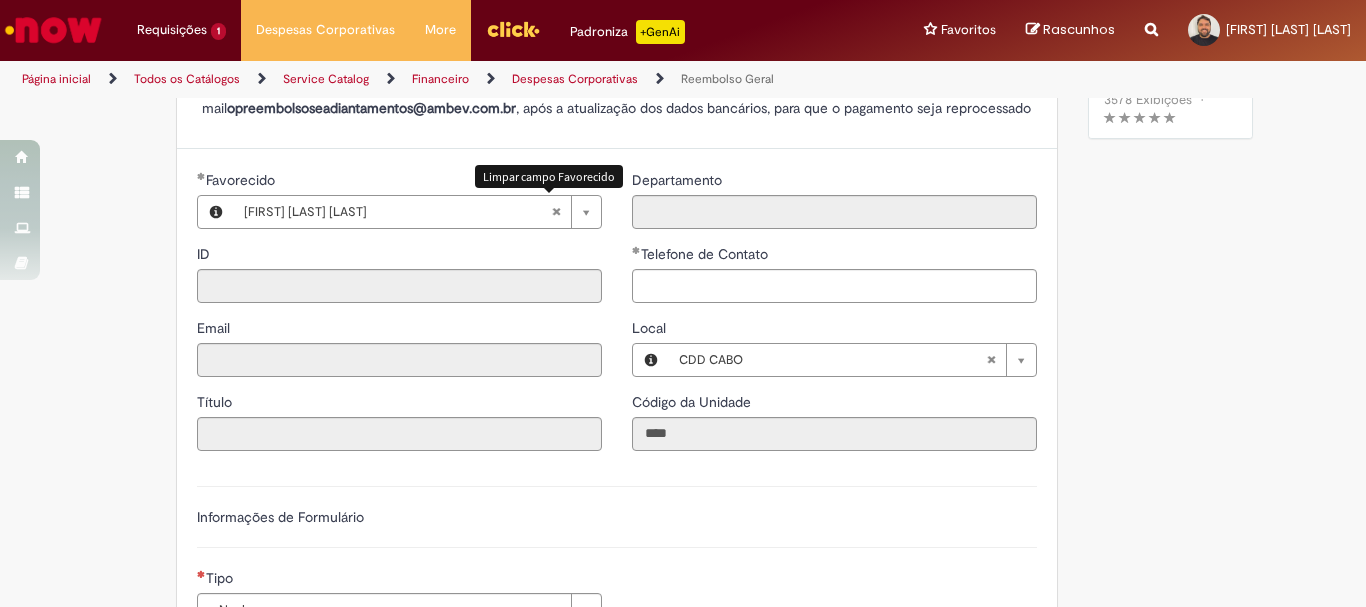type 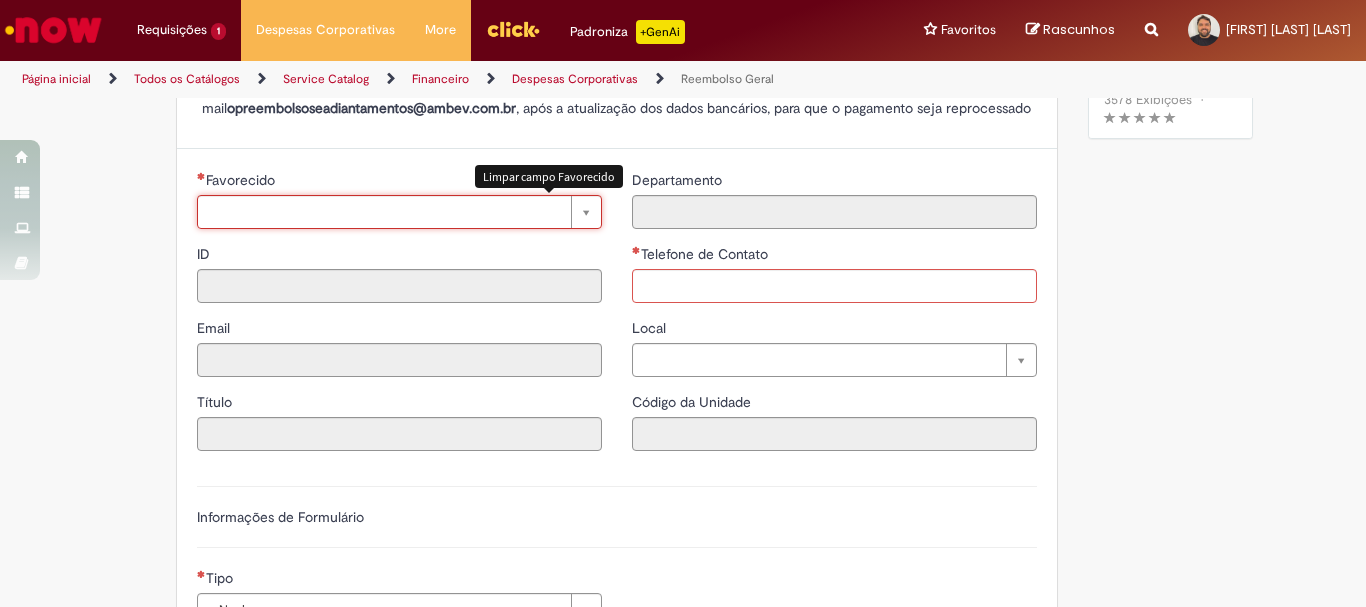 scroll, scrollTop: 0, scrollLeft: 0, axis: both 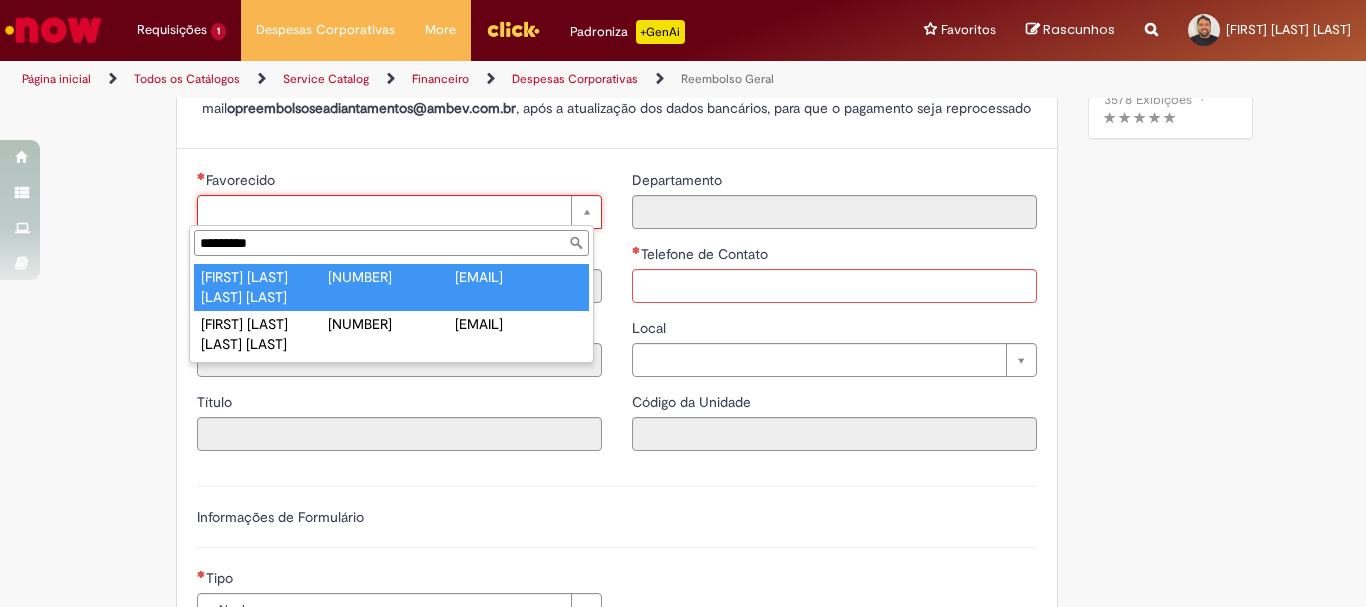 type on "*********" 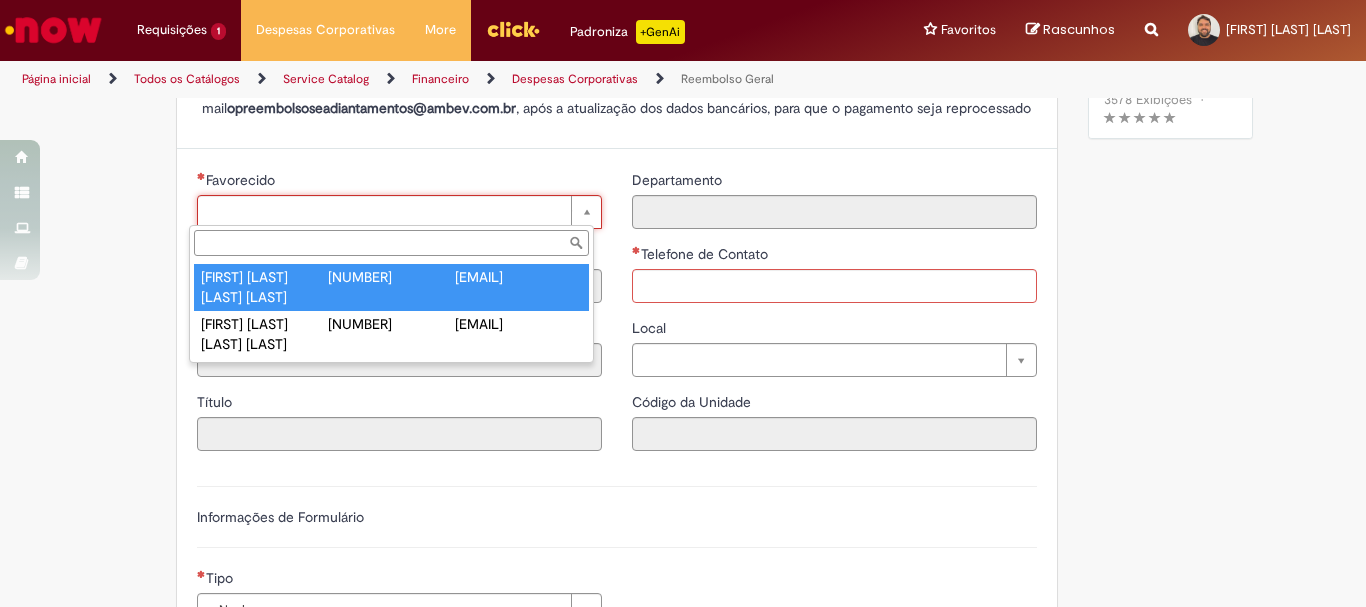 type on "********" 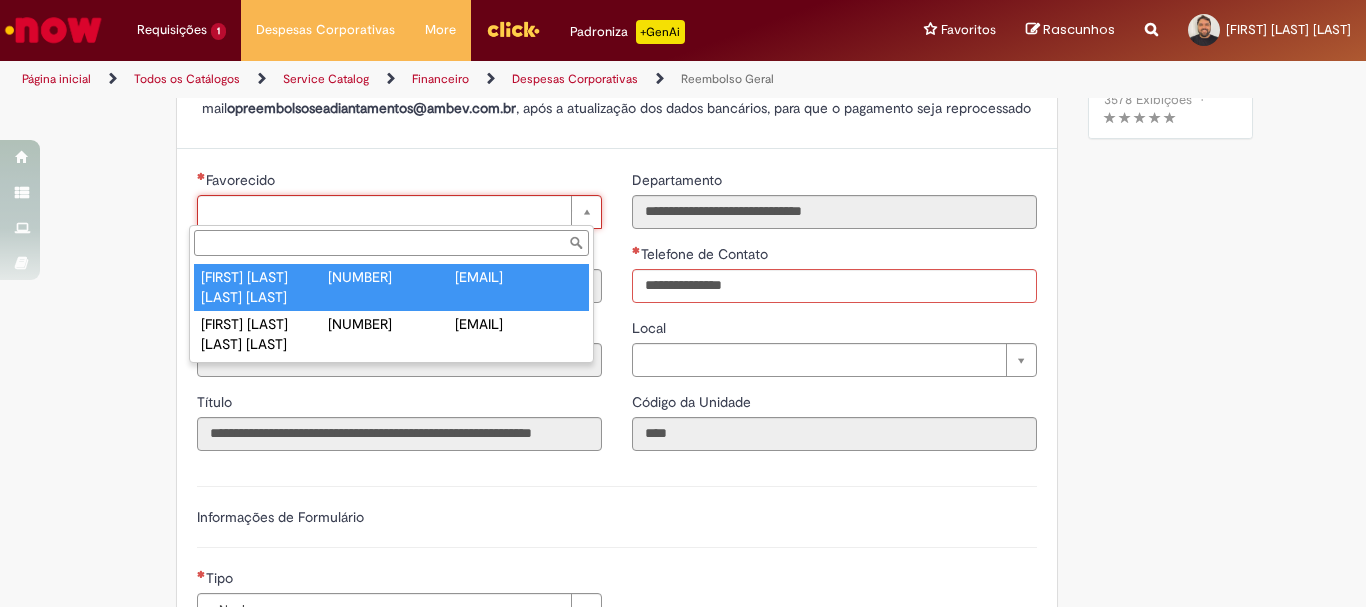 type on "**********" 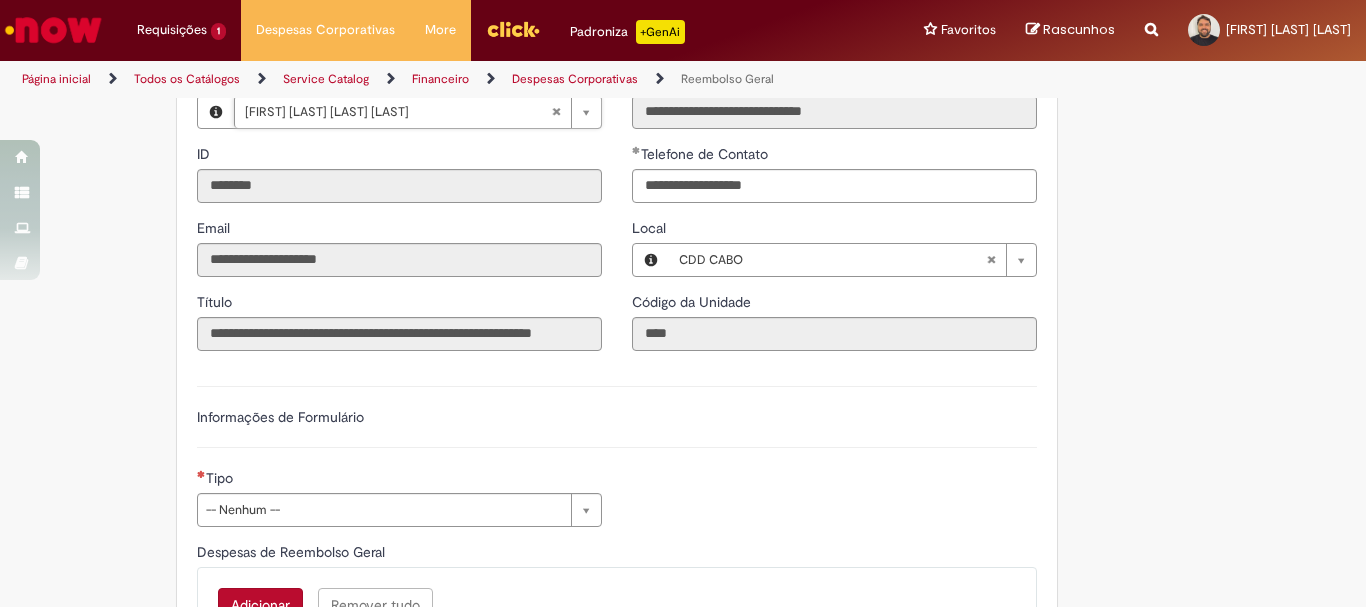 scroll, scrollTop: 500, scrollLeft: 0, axis: vertical 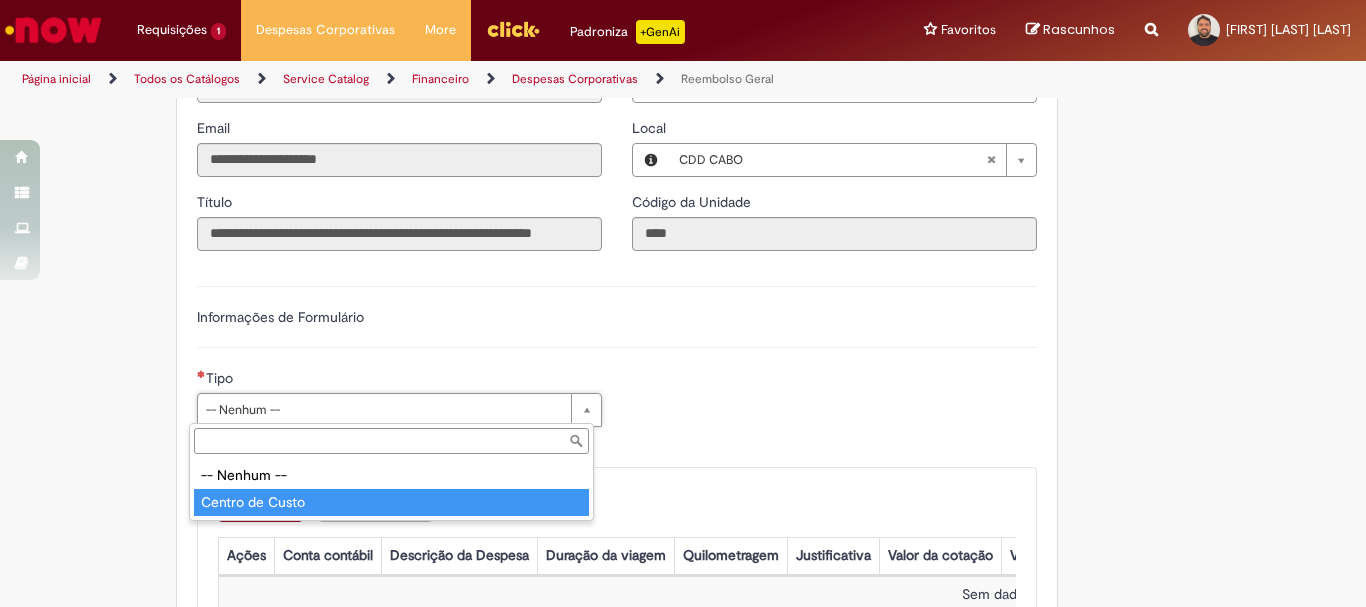 type on "**********" 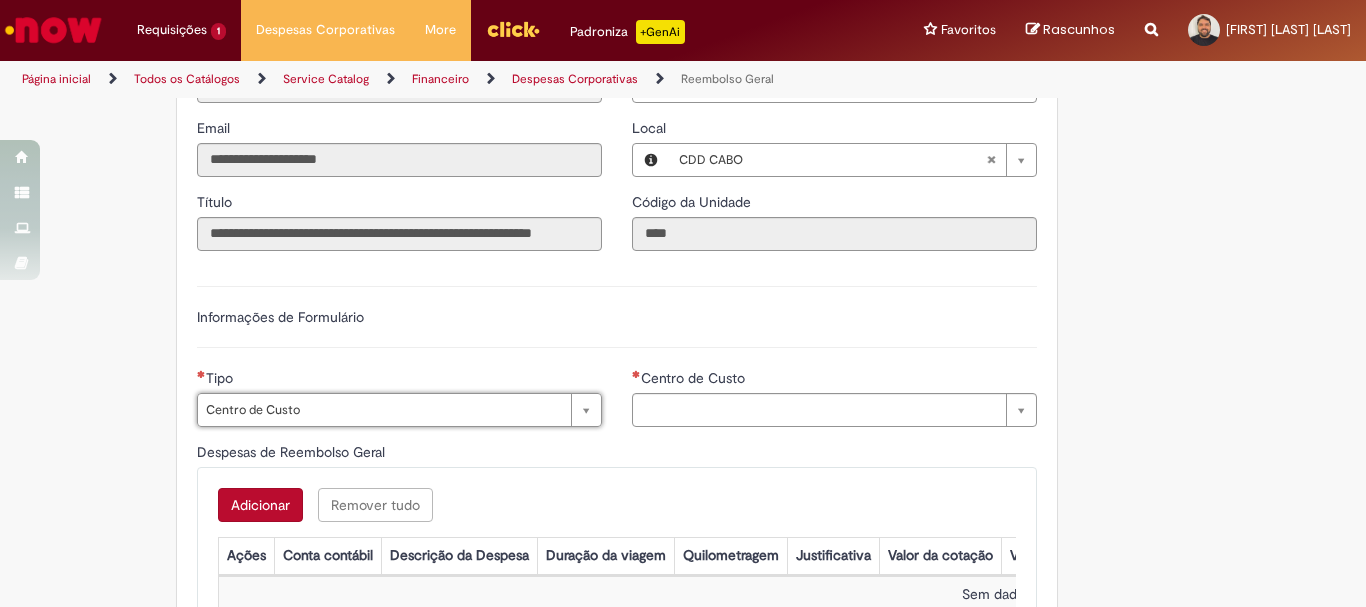 type on "**********" 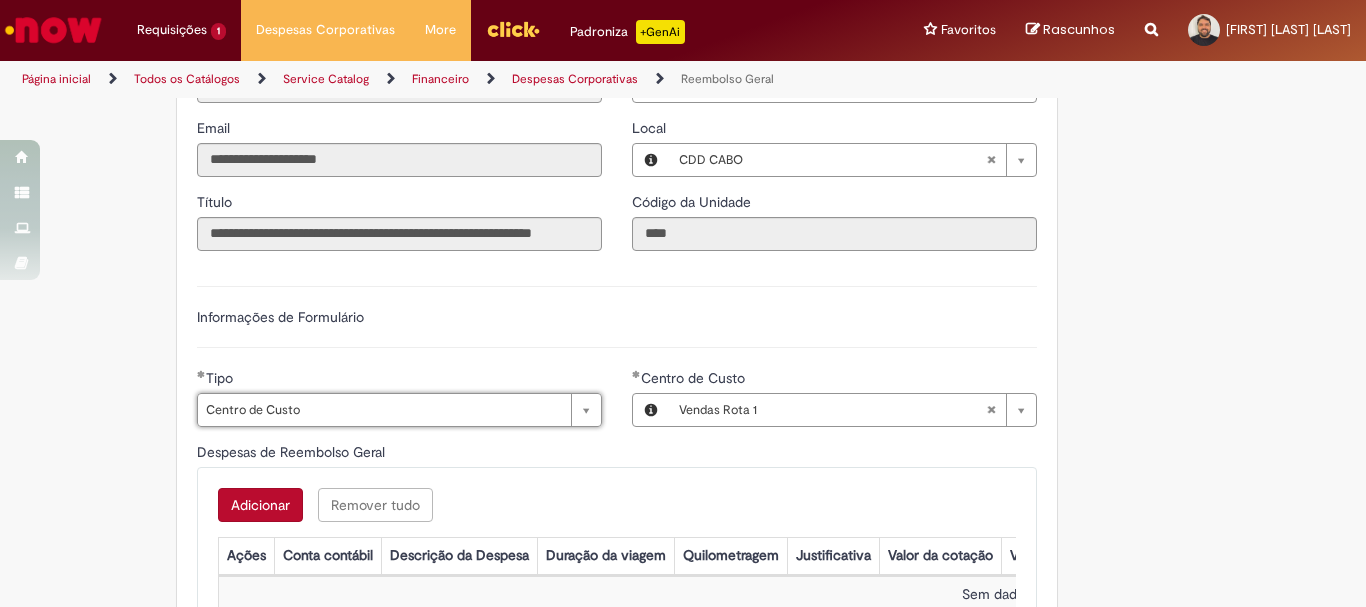 scroll, scrollTop: 600, scrollLeft: 0, axis: vertical 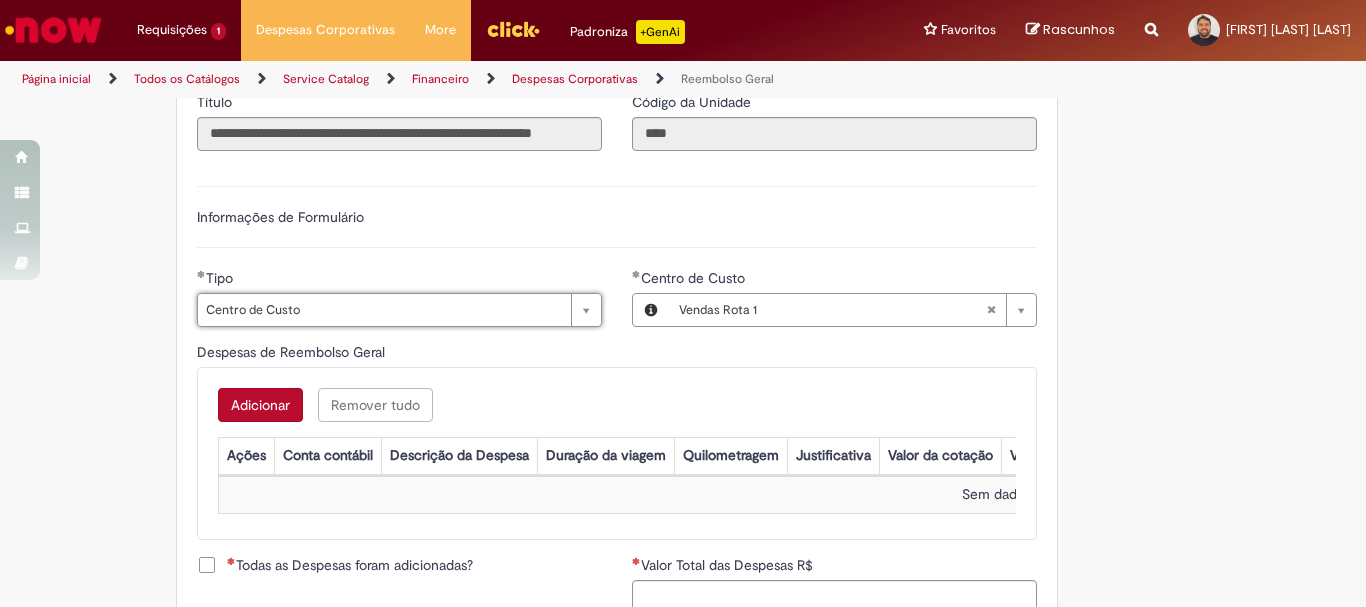 click on "Adicionar" at bounding box center (260, 405) 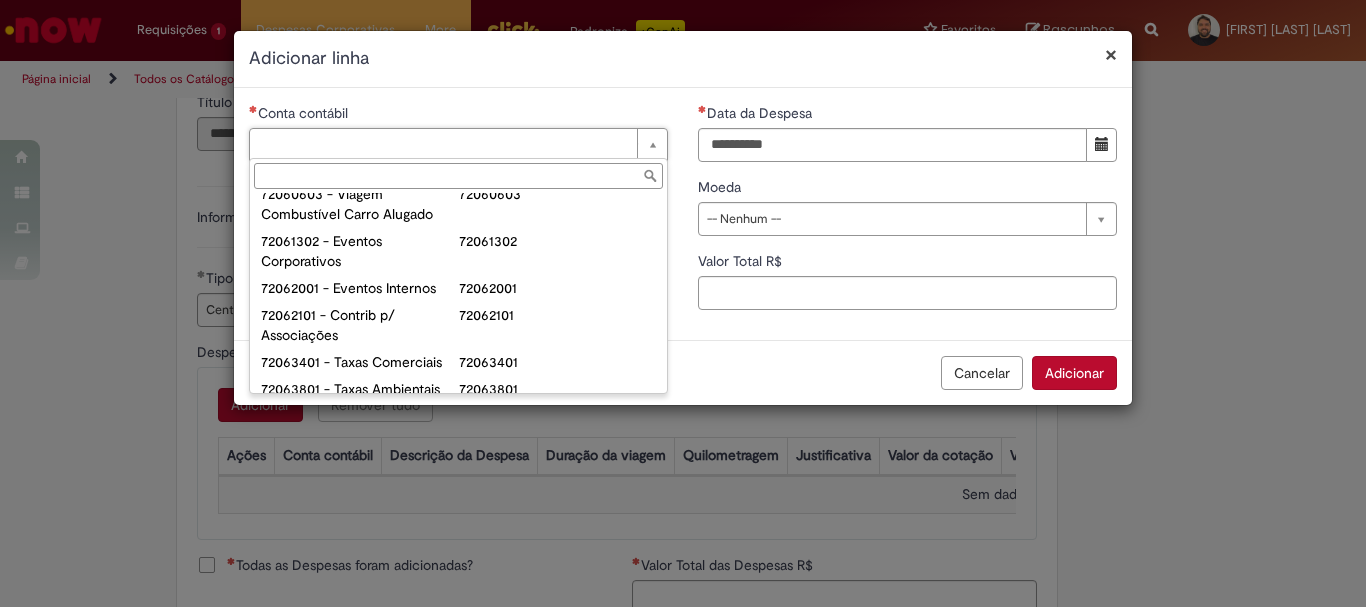 scroll, scrollTop: 1474, scrollLeft: 0, axis: vertical 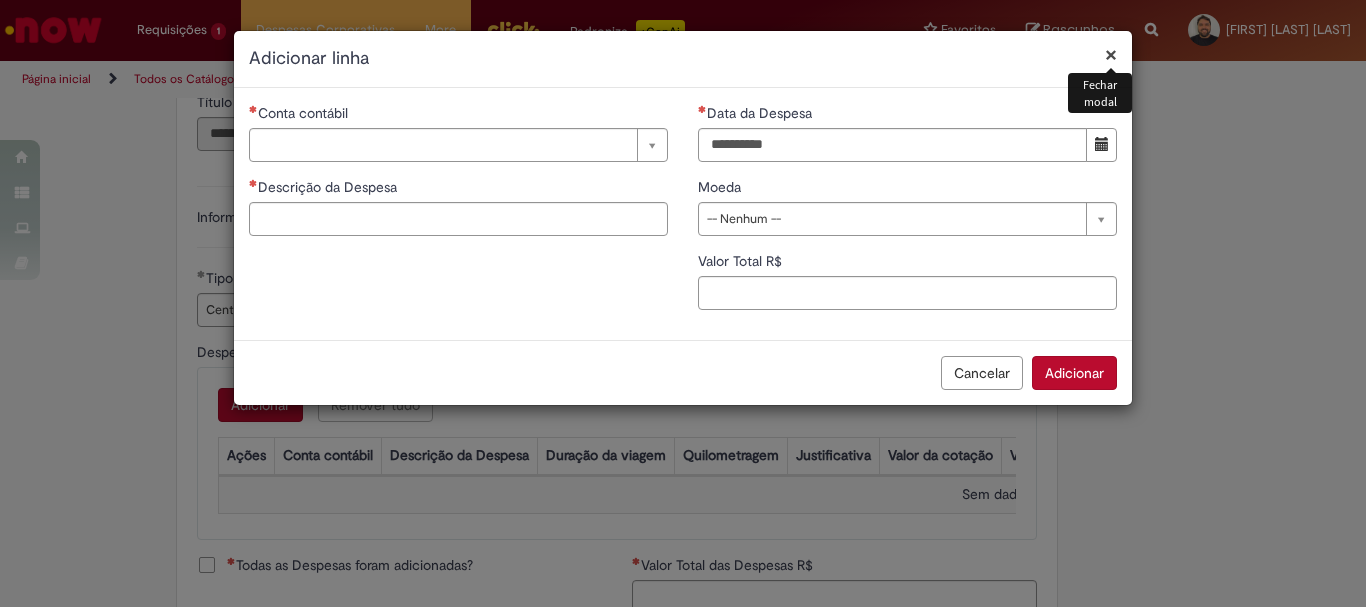 click on "×" at bounding box center [1111, 54] 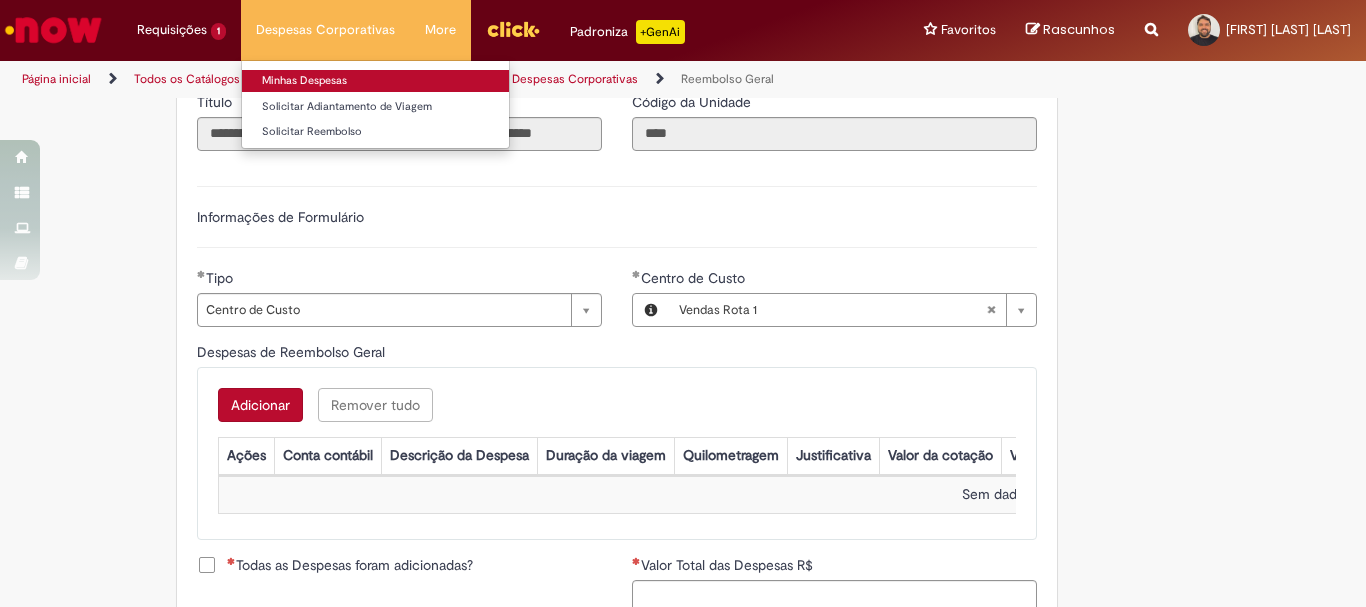 click on "Minhas Despesas" at bounding box center (375, 81) 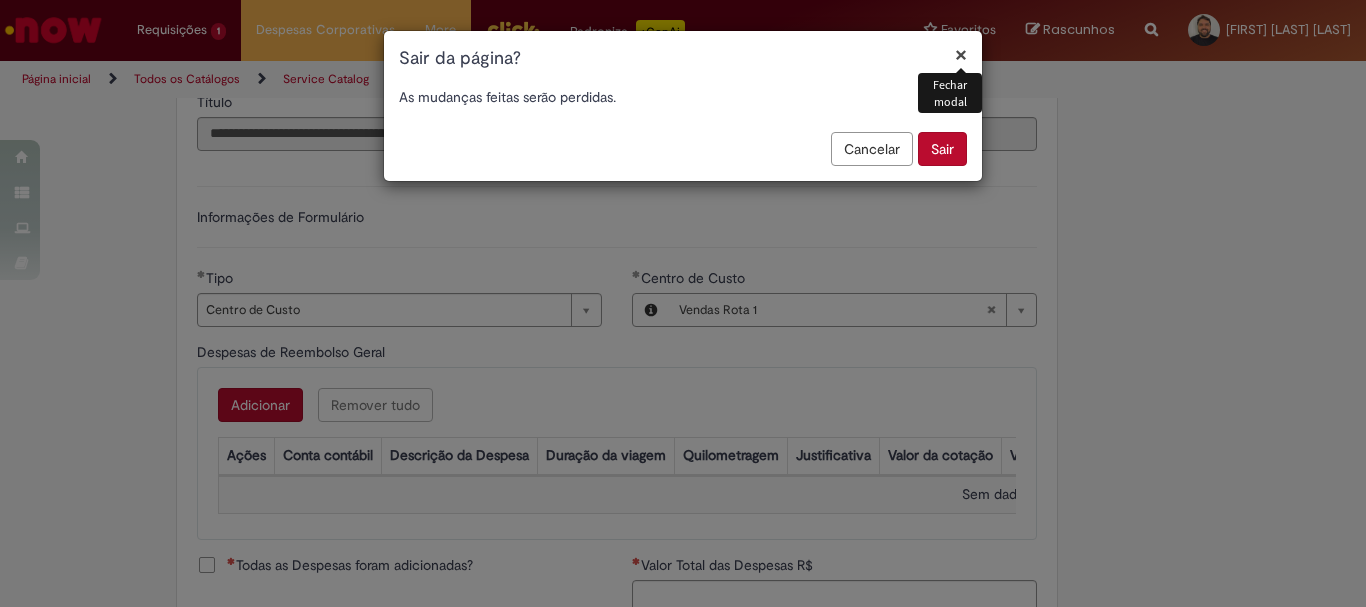 click on "Sair" at bounding box center [942, 149] 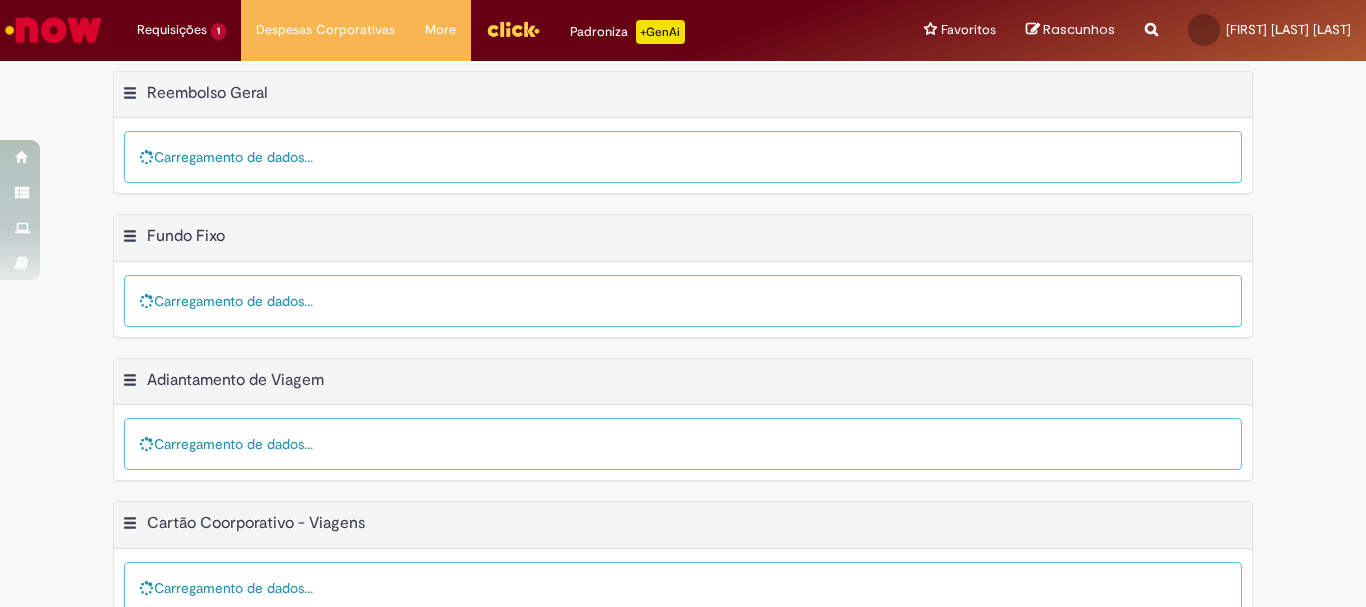 scroll, scrollTop: 0, scrollLeft: 0, axis: both 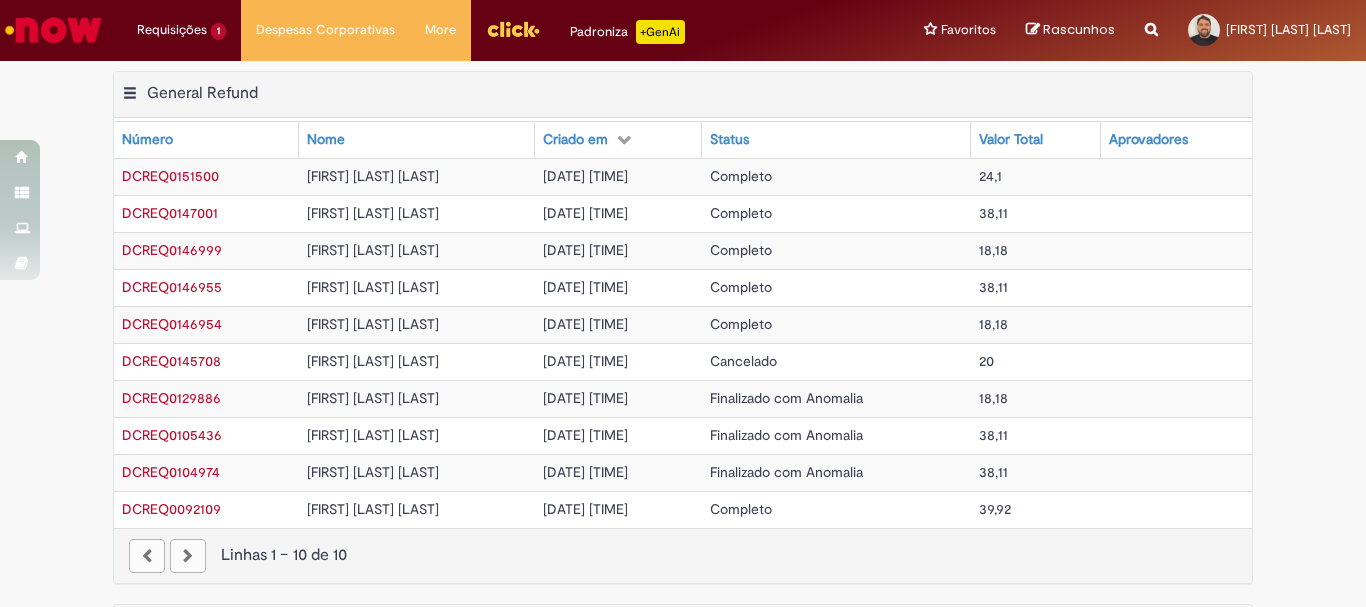 click on "Completo" at bounding box center [741, 287] 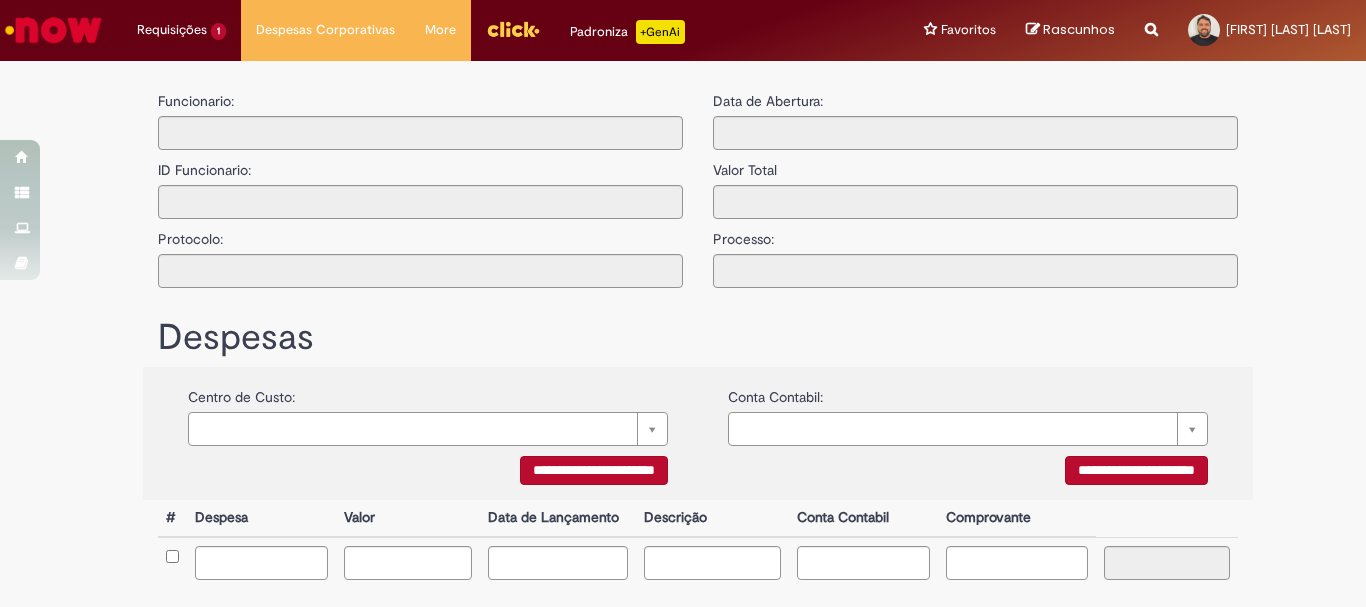type on "**********" 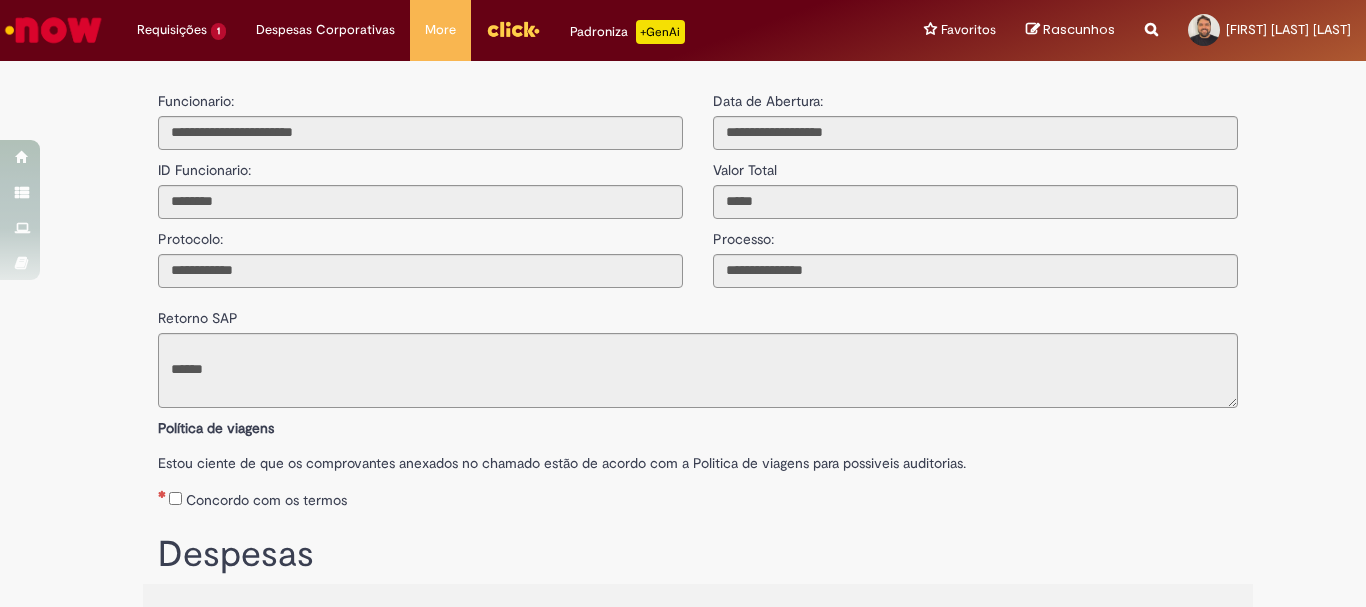 scroll, scrollTop: 341, scrollLeft: 0, axis: vertical 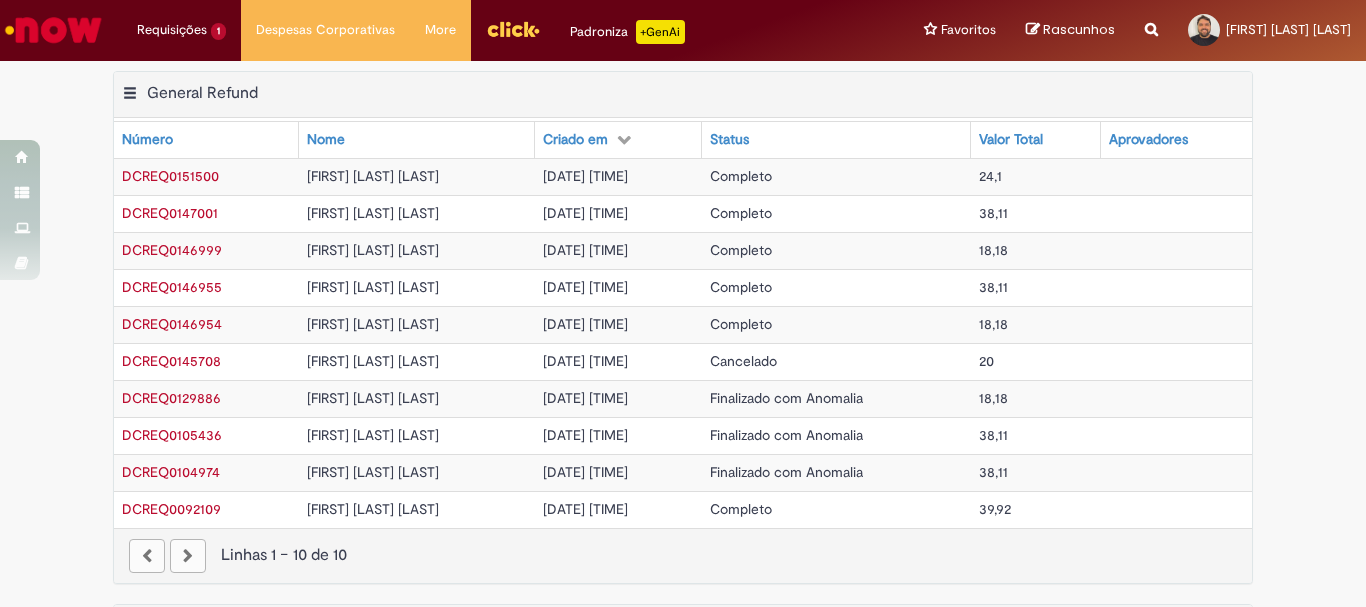 click on "DCREQ0151500" at bounding box center (170, 176) 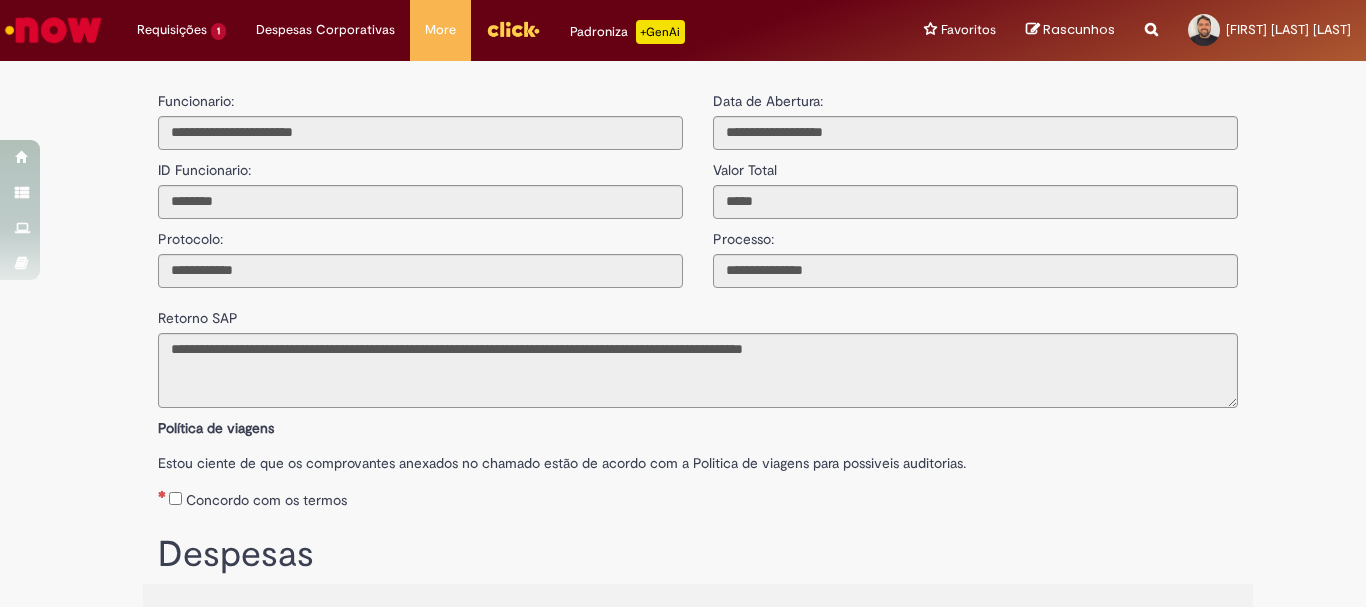 scroll, scrollTop: 341, scrollLeft: 0, axis: vertical 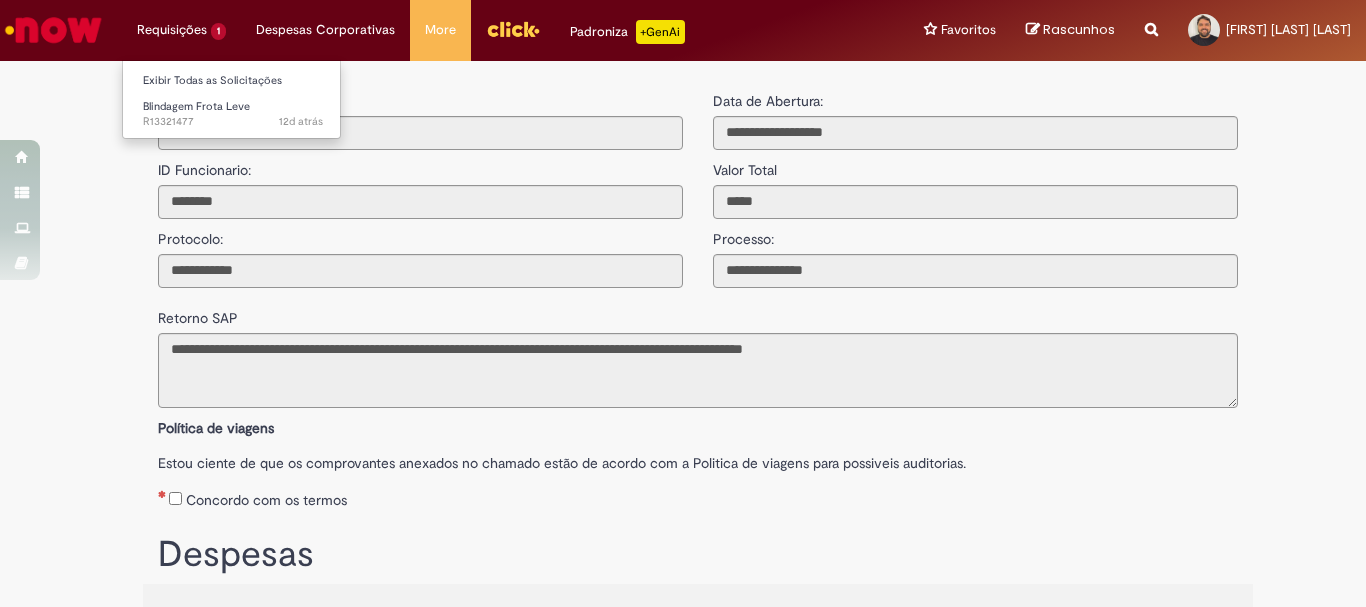 click on "Requisições   1
Exibir Todas as Solicitações
Blindagem Frota Leve
12d atrás 12 dias atrás  R13321477" at bounding box center [181, 30] 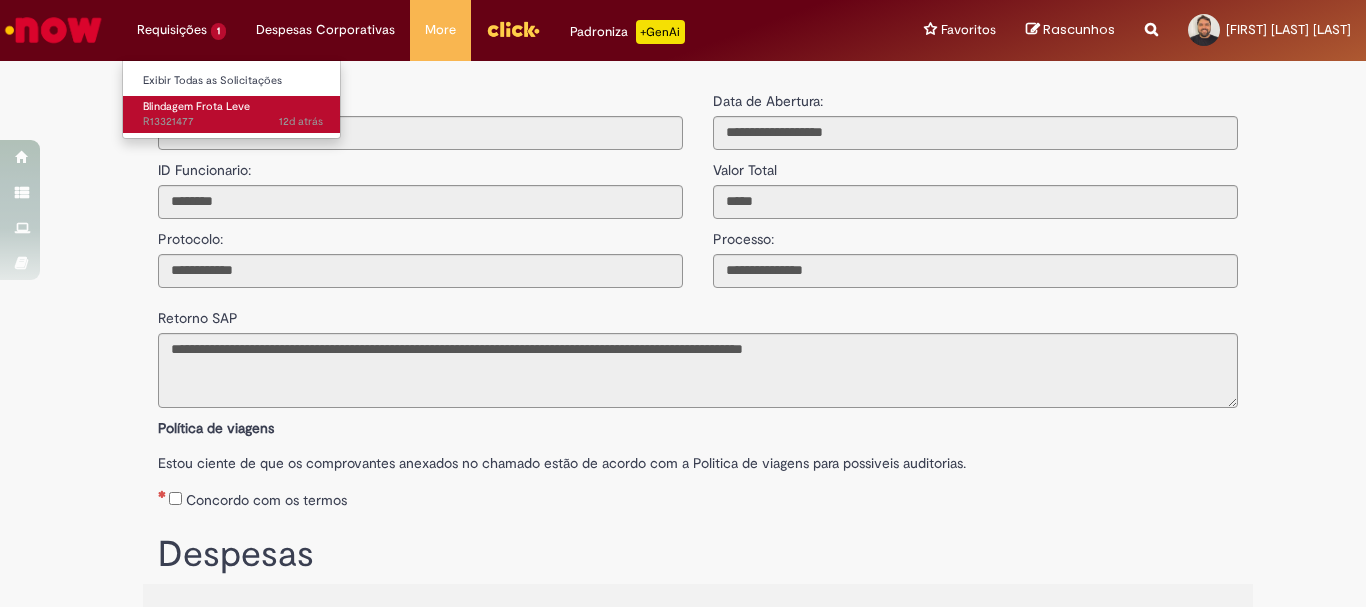 click on "Blindagem Frota Leve" at bounding box center [196, 106] 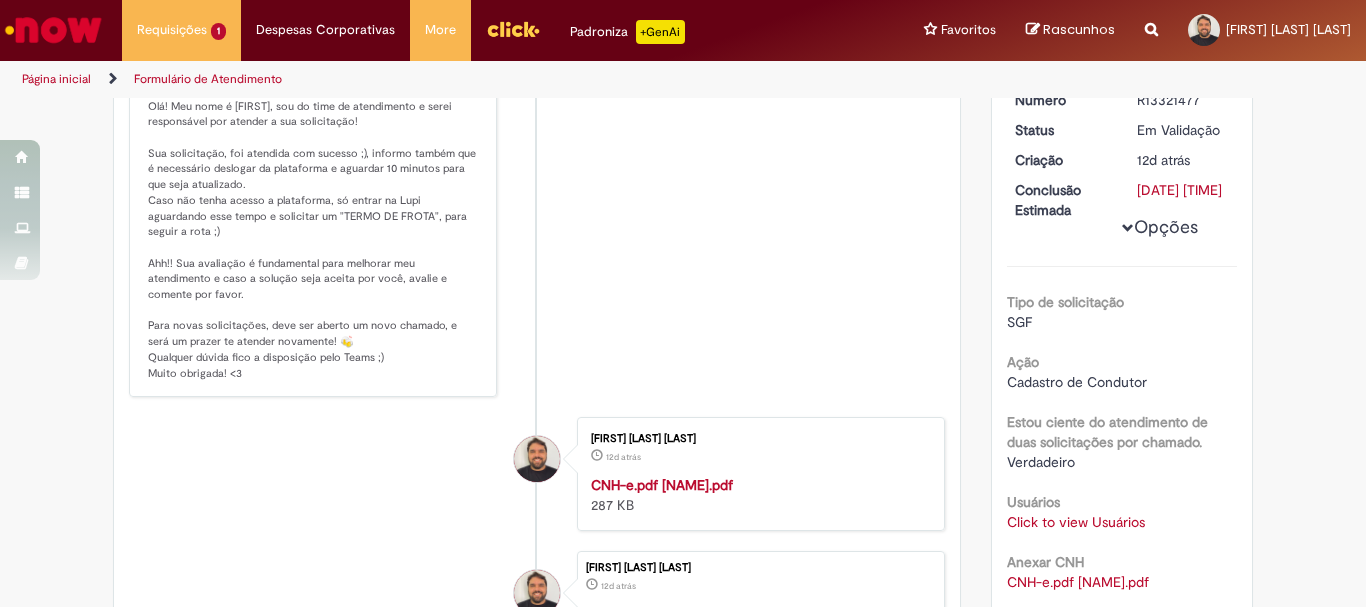 scroll, scrollTop: 0, scrollLeft: 0, axis: both 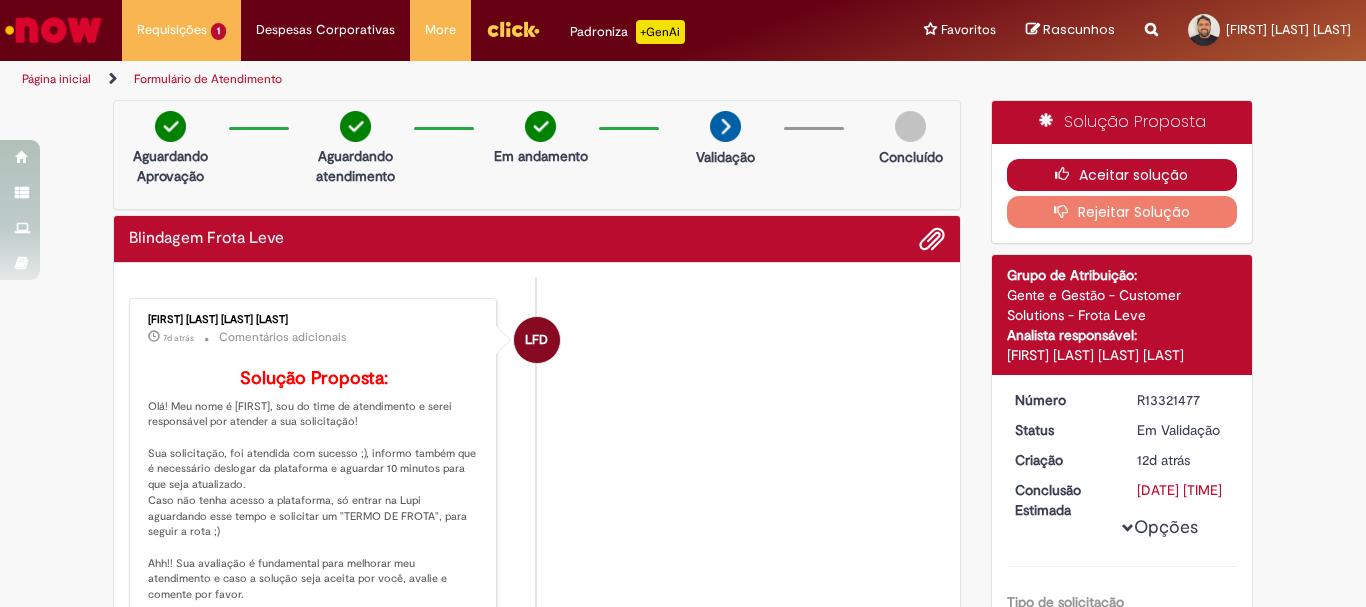 click on "Aceitar solução" at bounding box center [1122, 175] 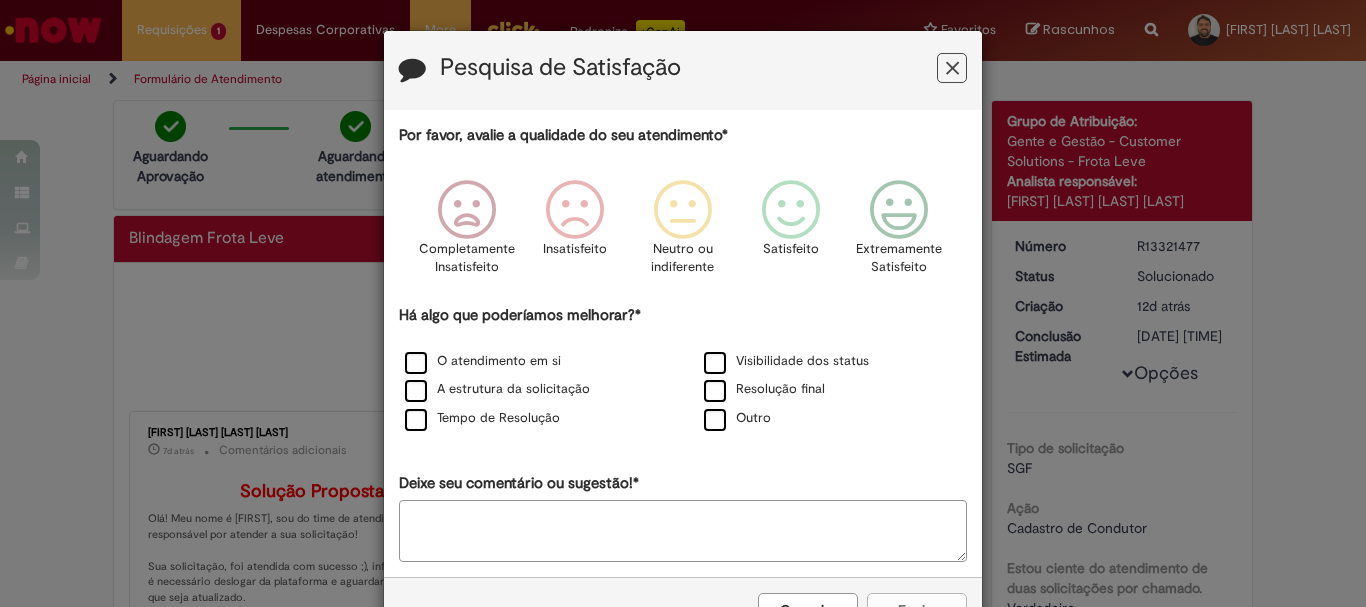 click at bounding box center (952, 68) 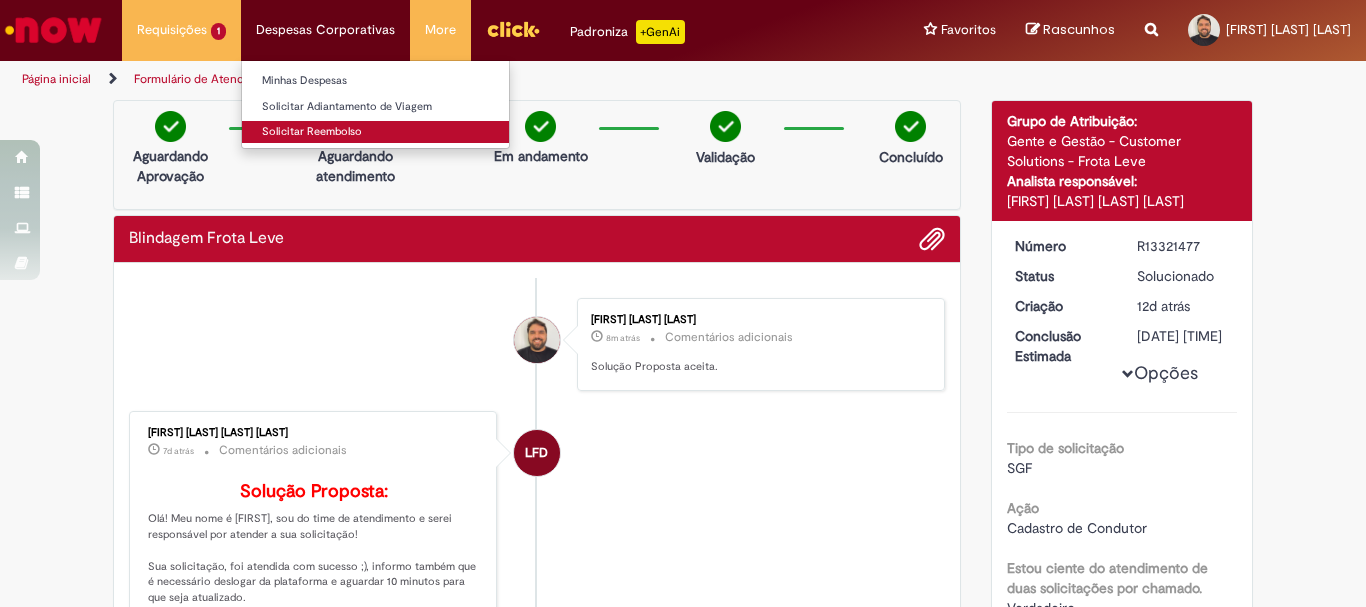 click on "Solicitar Reembolso" at bounding box center (375, 132) 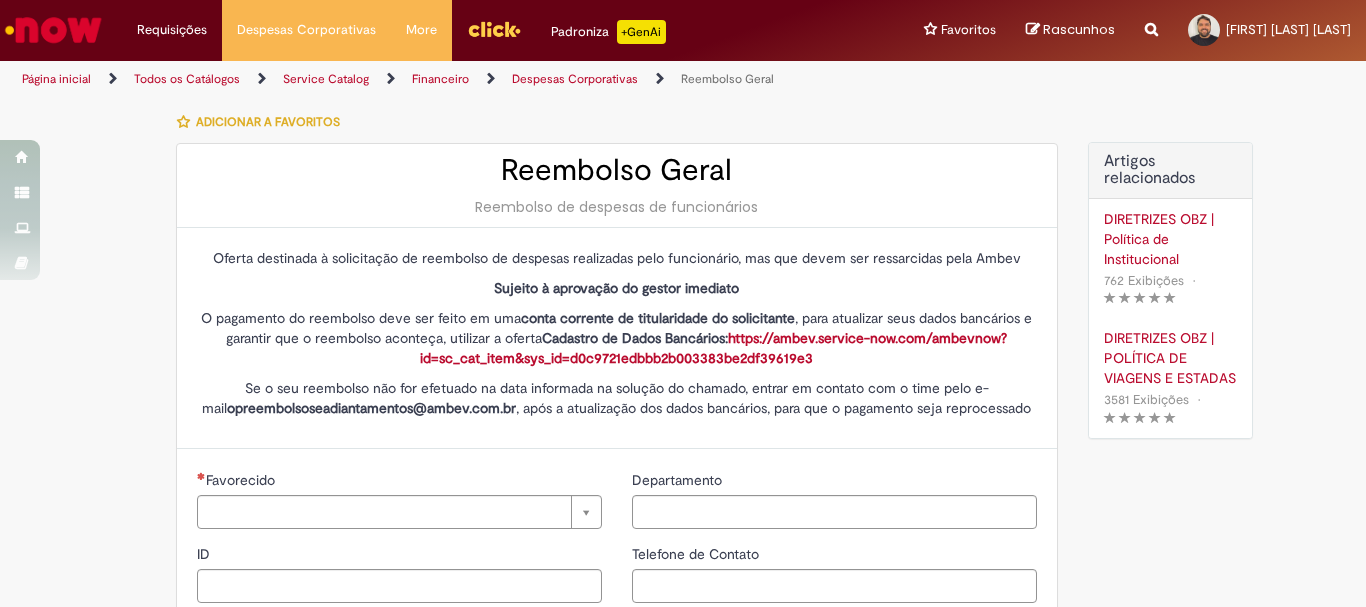 type on "********" 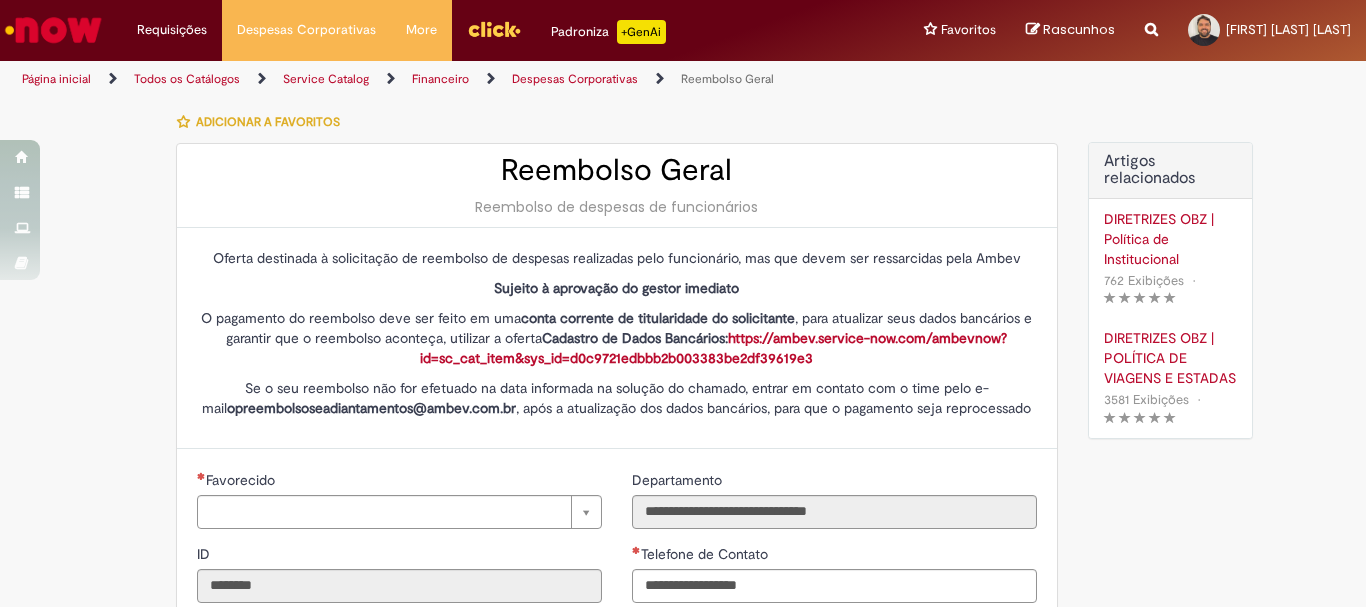 type on "**********" 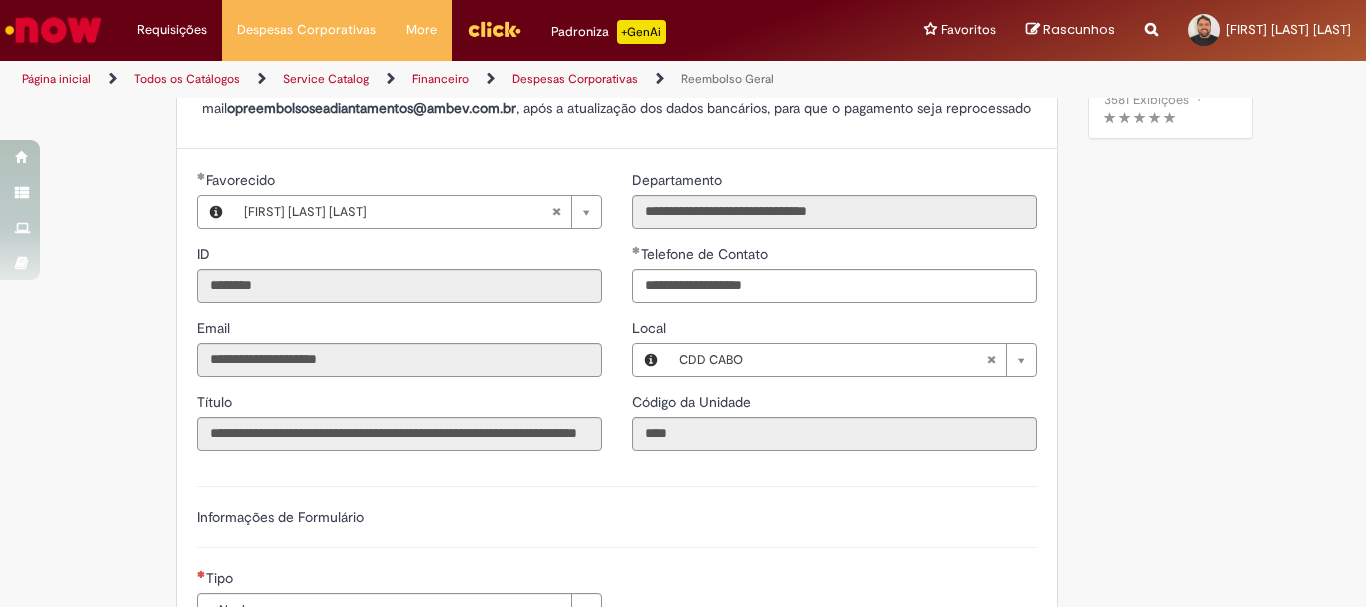 scroll, scrollTop: 600, scrollLeft: 0, axis: vertical 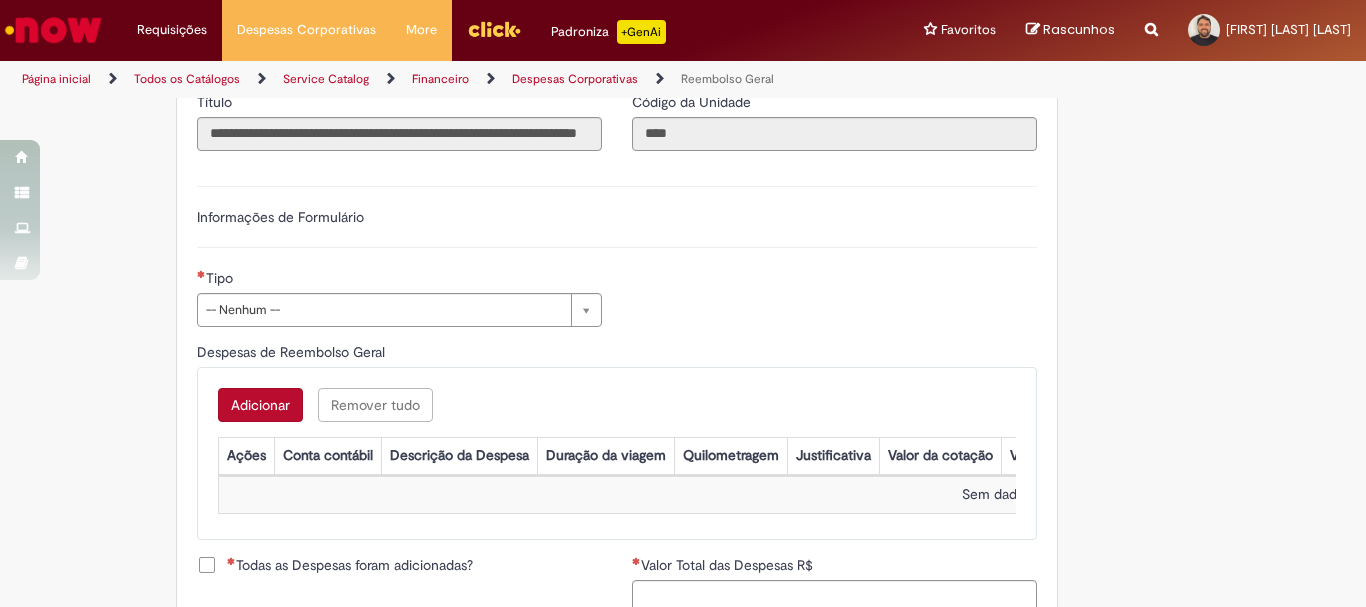 click on "Adicionar" at bounding box center (260, 405) 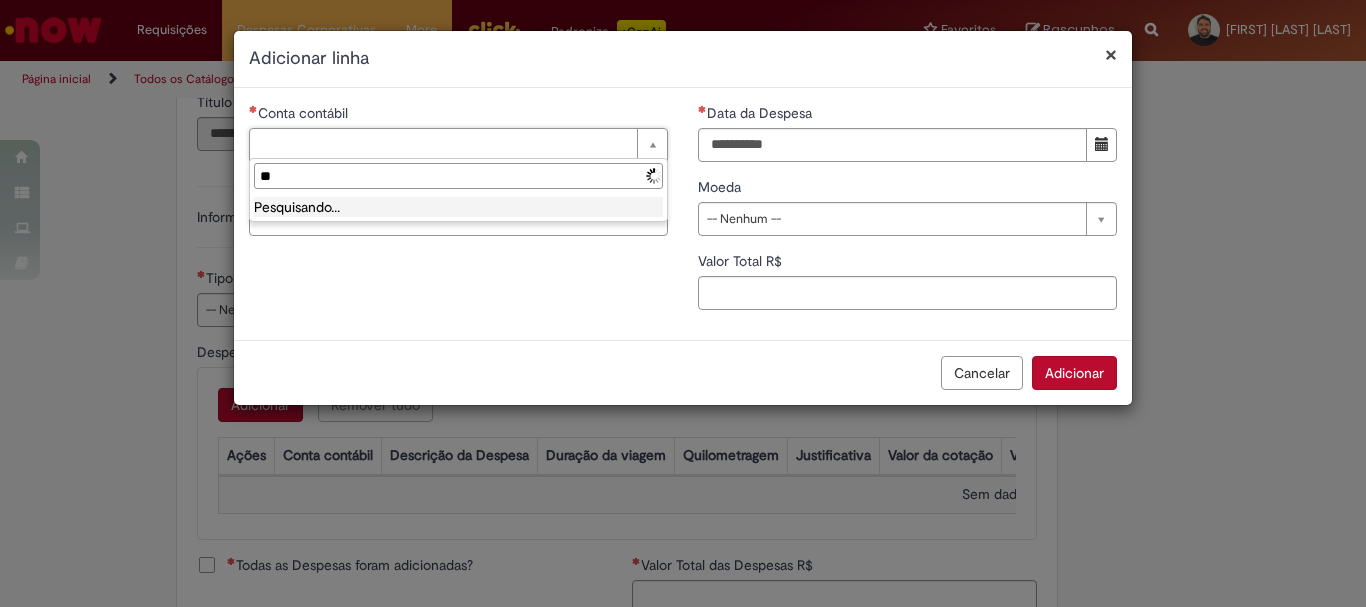 type on "*" 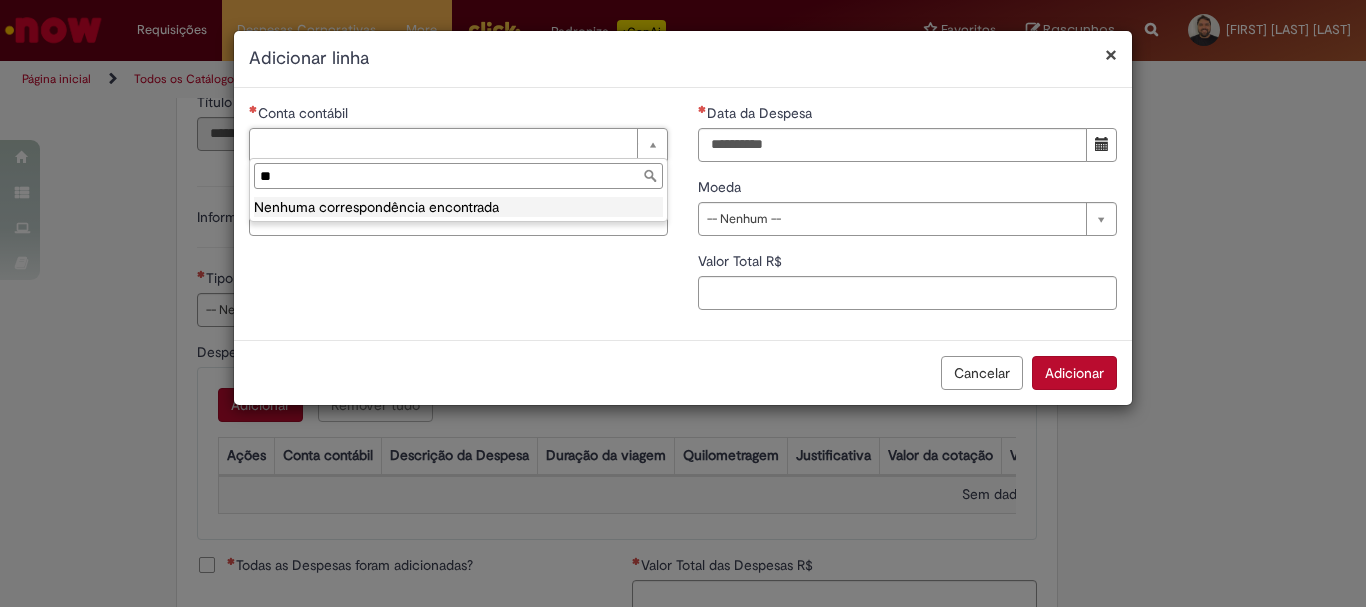type on "*" 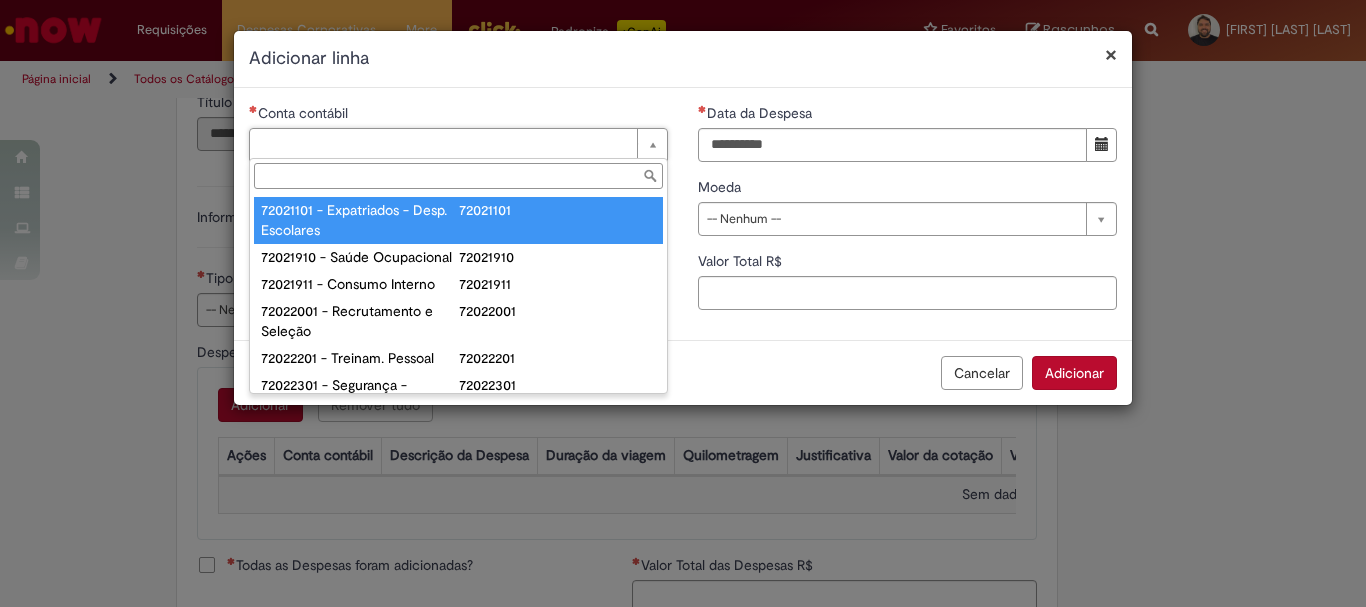 type on "*" 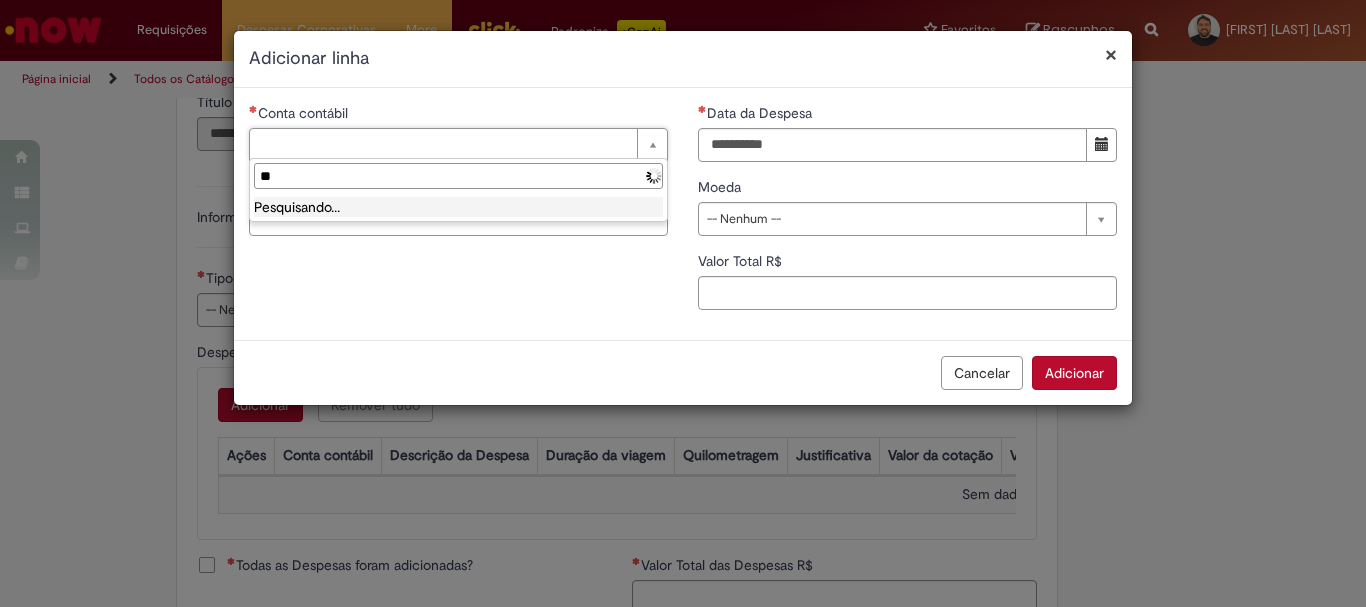 type on "*" 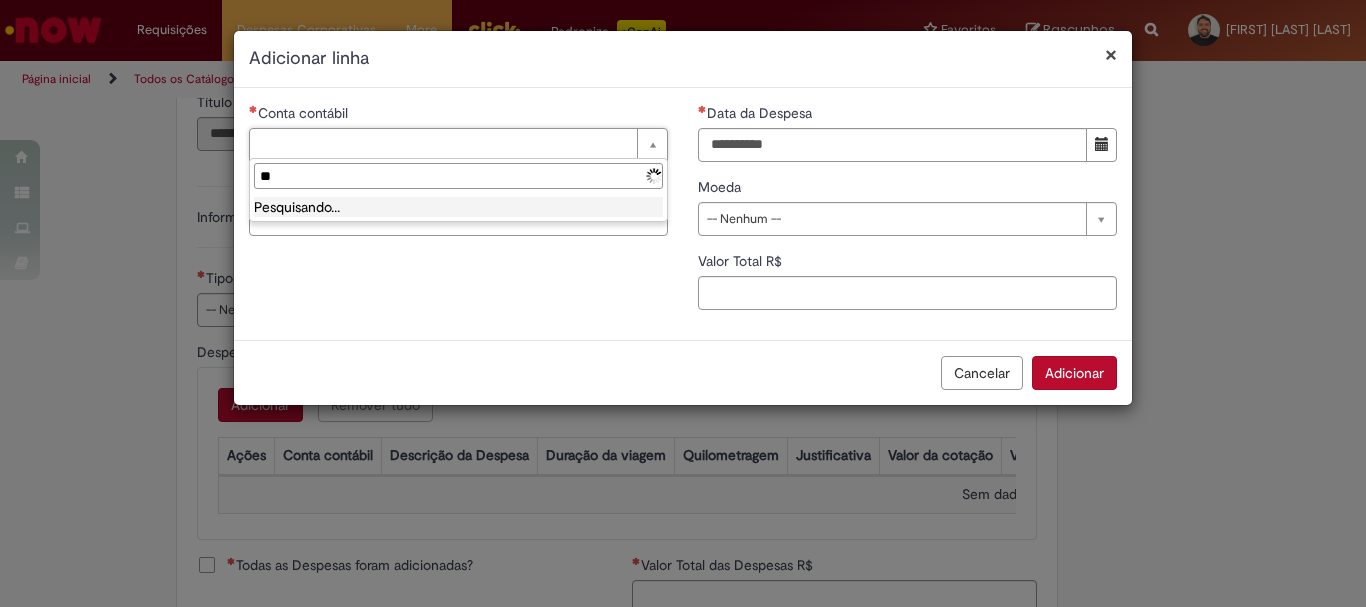 type on "*" 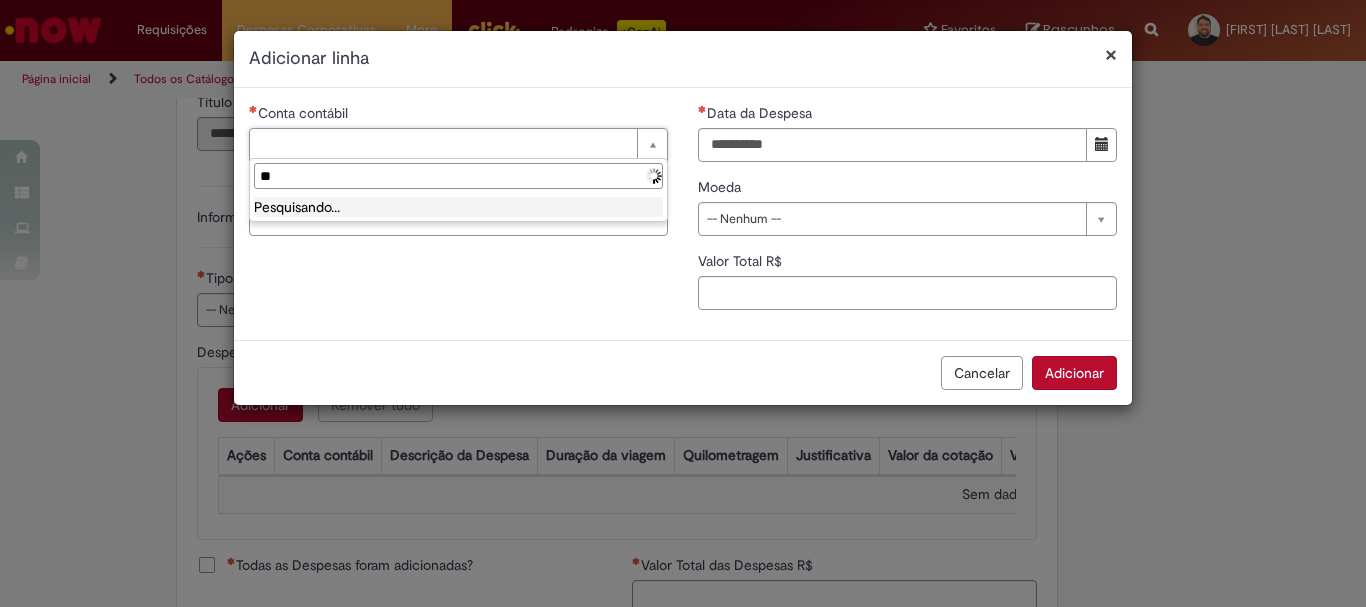 type on "*" 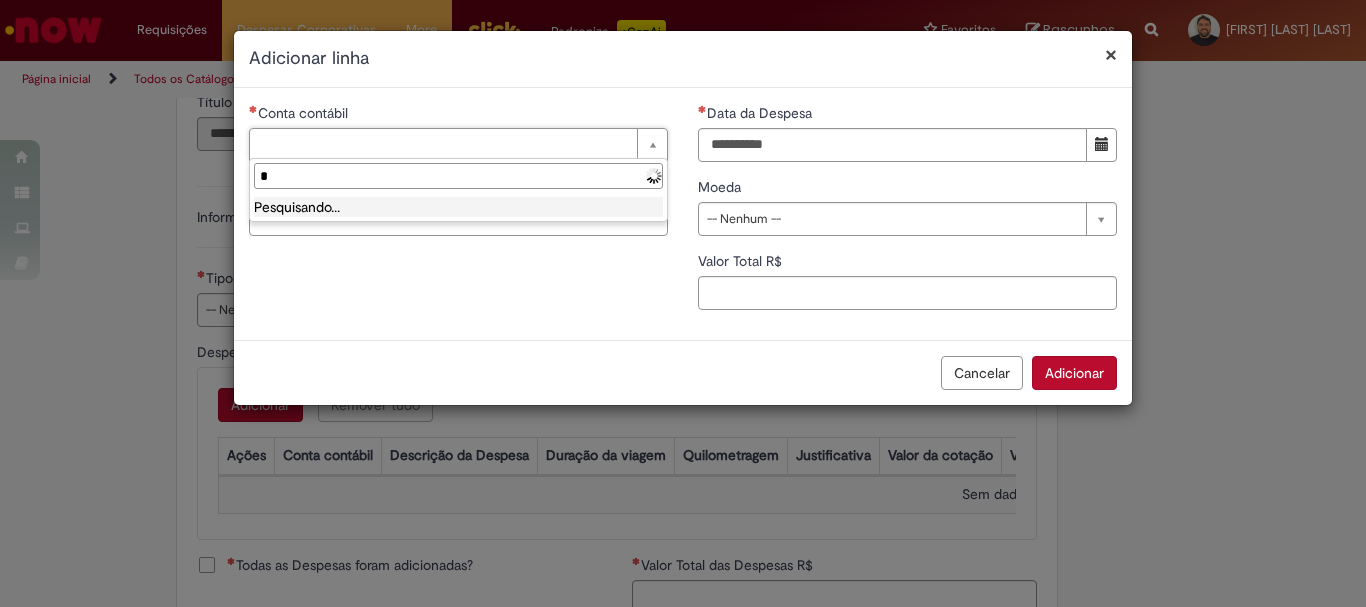 type 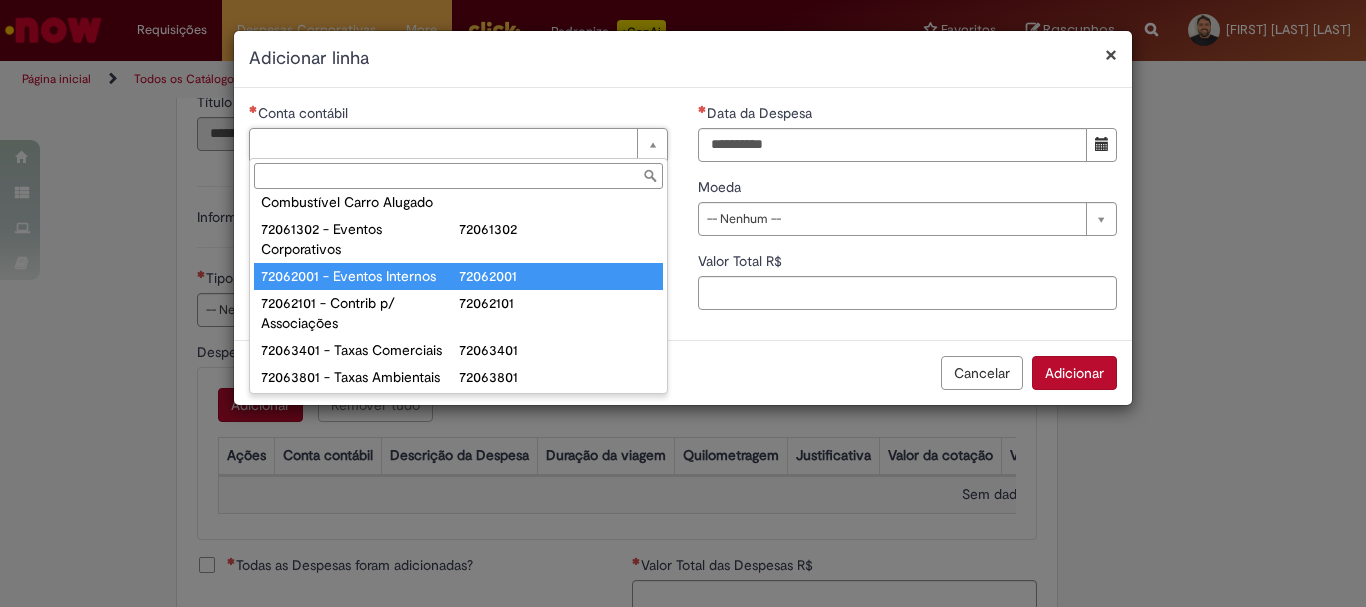 scroll, scrollTop: 1466, scrollLeft: 0, axis: vertical 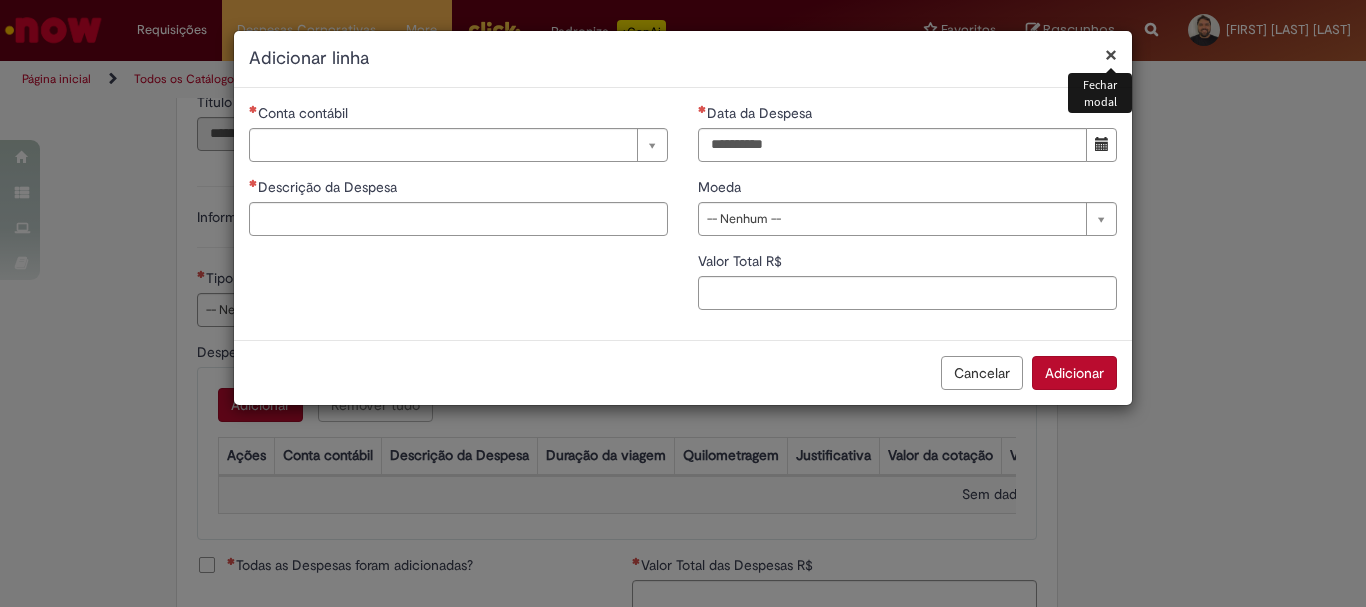 click on "×" at bounding box center [1111, 54] 